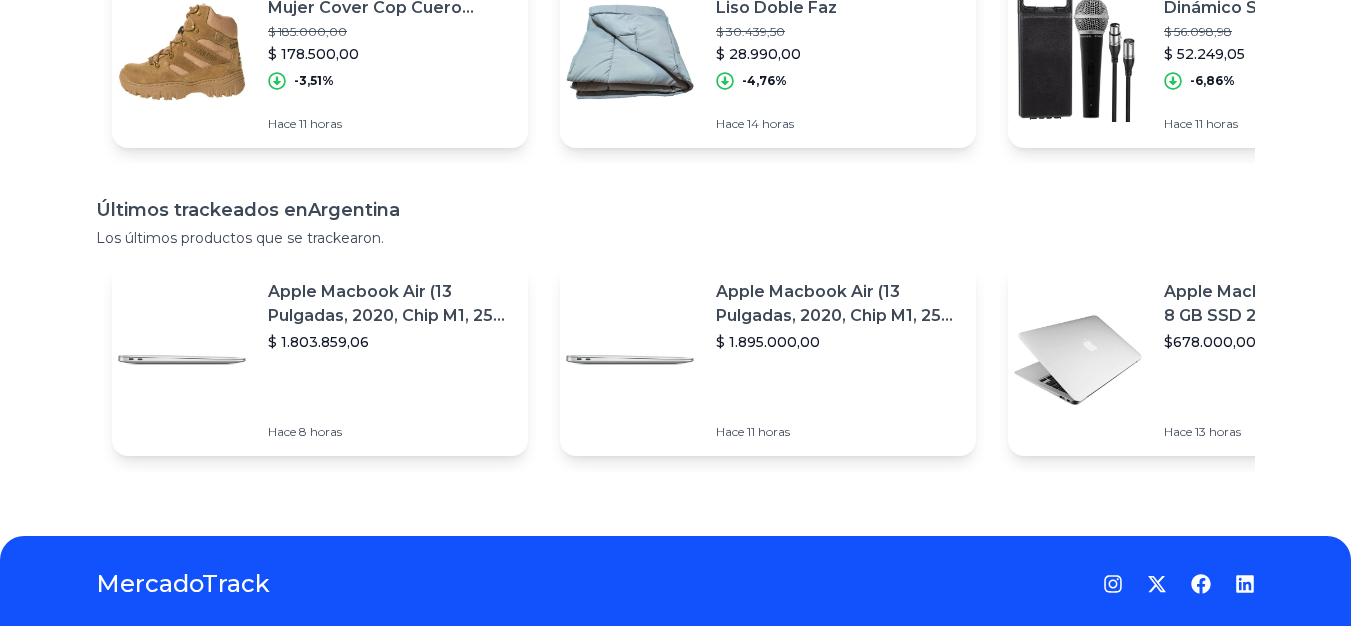 scroll, scrollTop: 0, scrollLeft: 0, axis: both 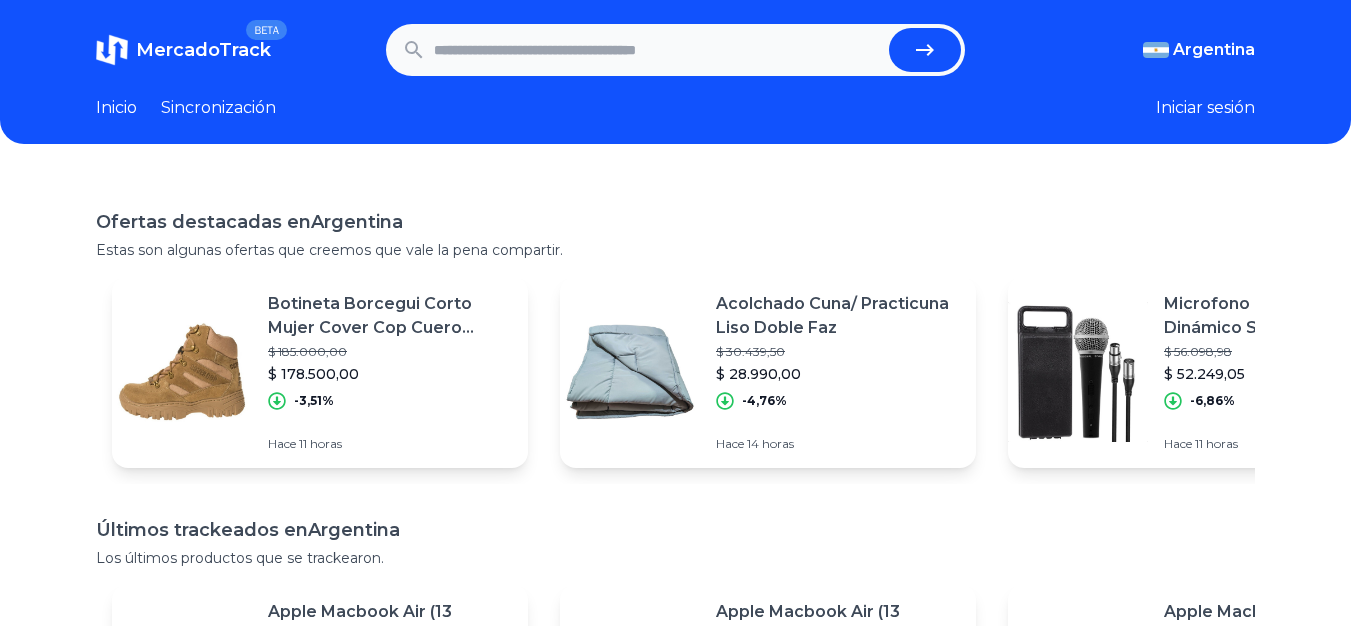 click at bounding box center (658, 50) 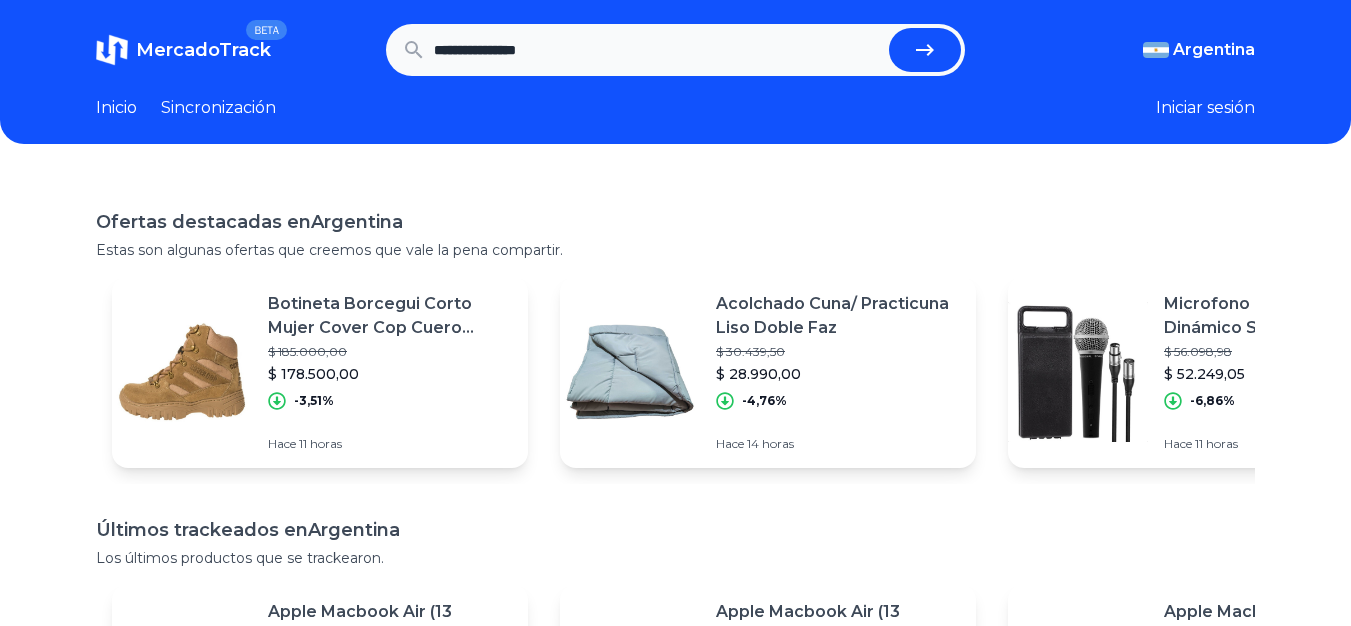 type on "**********" 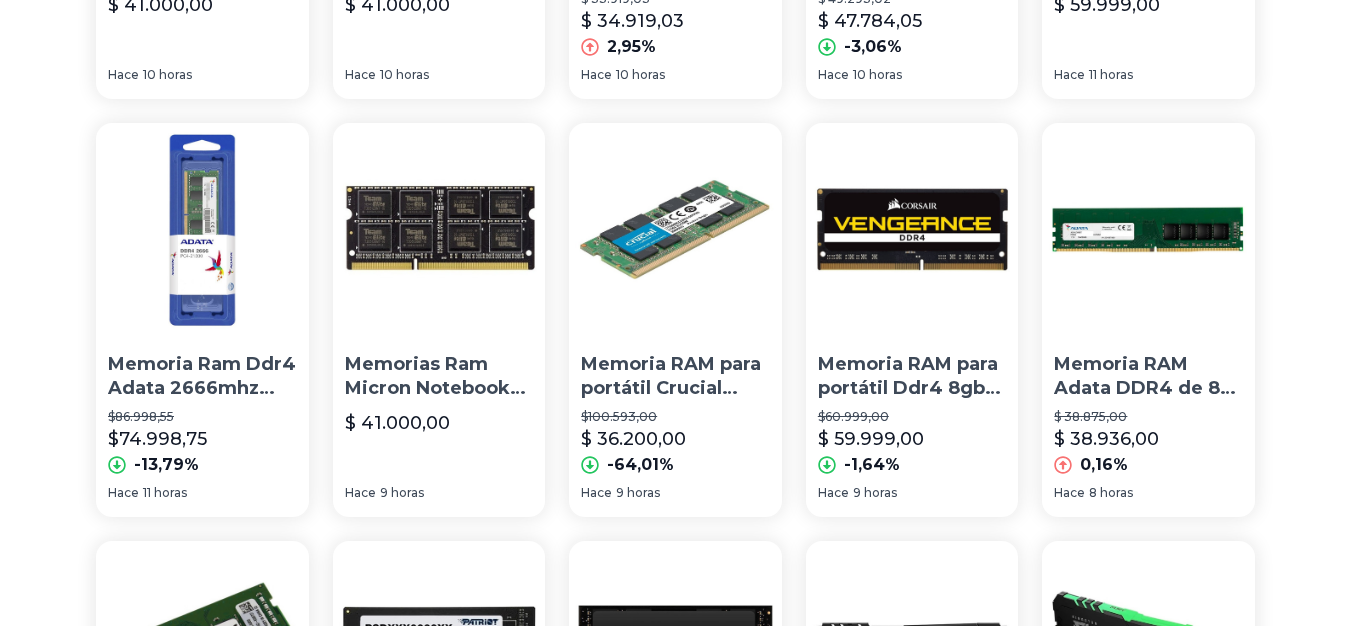 scroll, scrollTop: 0, scrollLeft: 0, axis: both 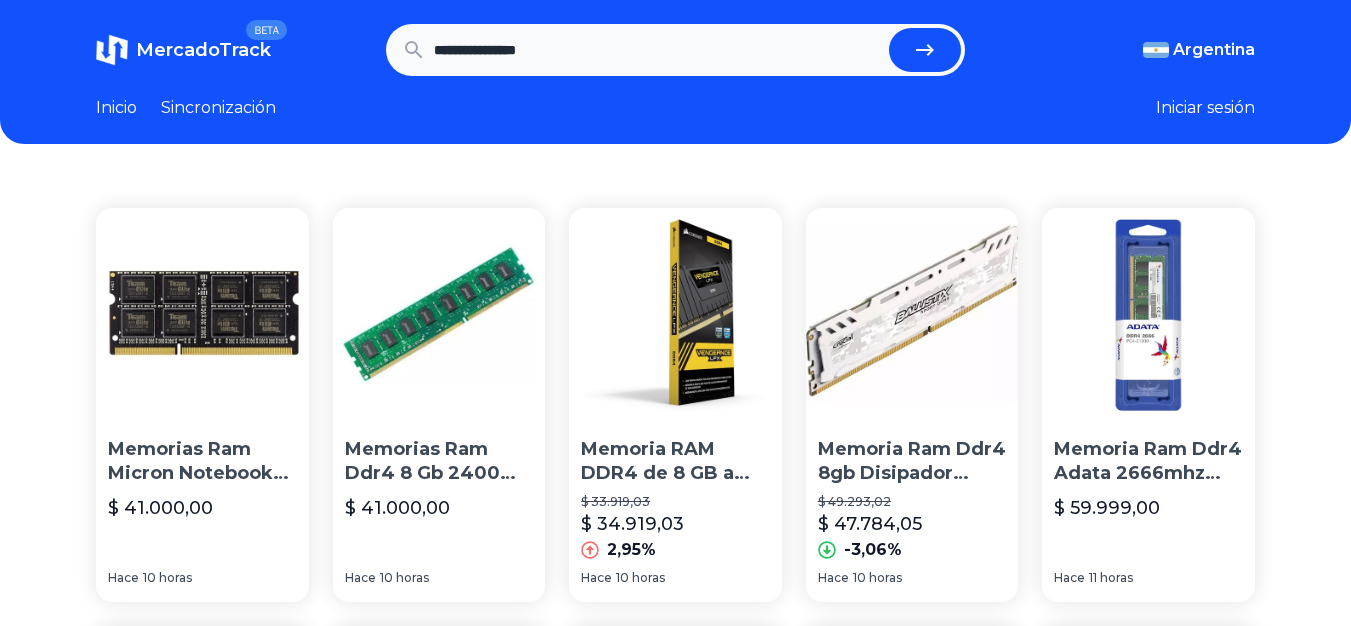 click on "**********" at bounding box center [658, 50] 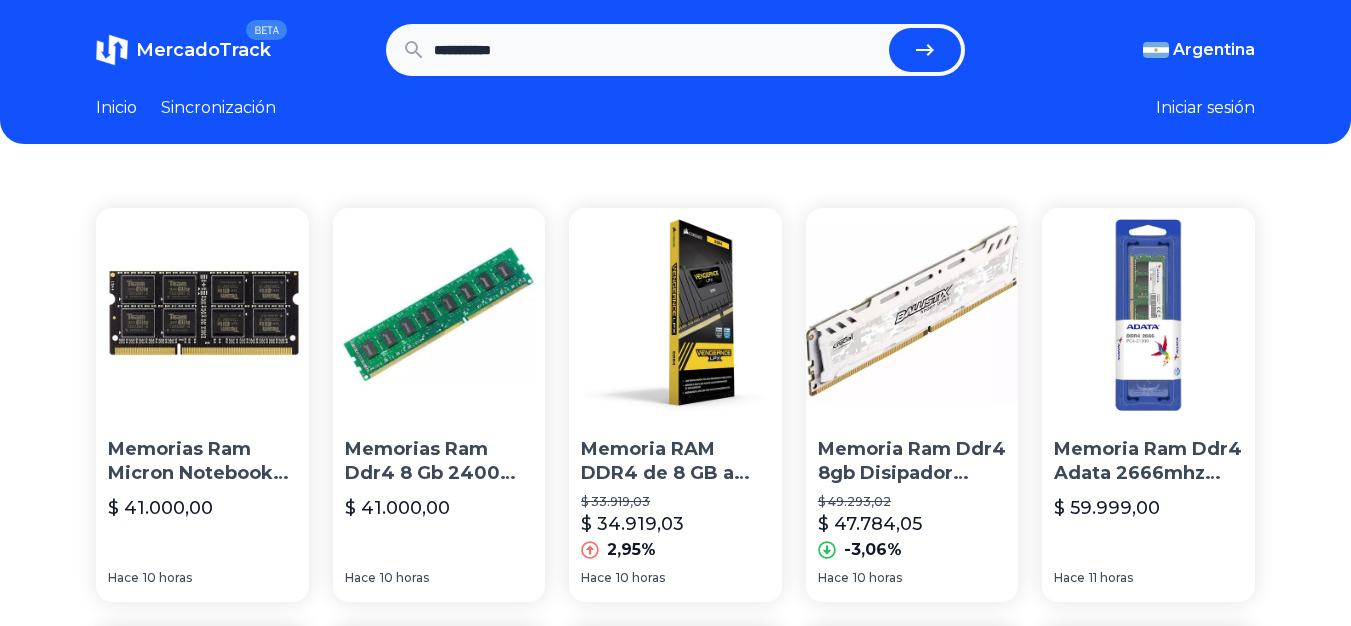 type on "**********" 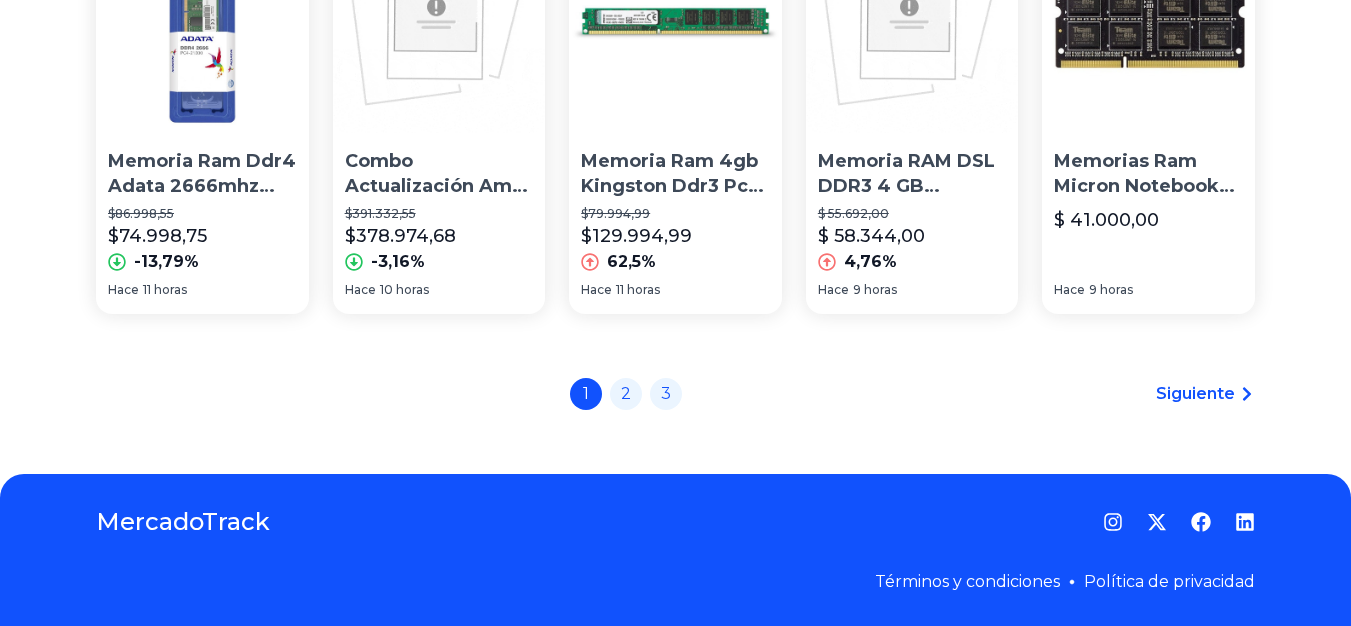 scroll, scrollTop: 1554, scrollLeft: 0, axis: vertical 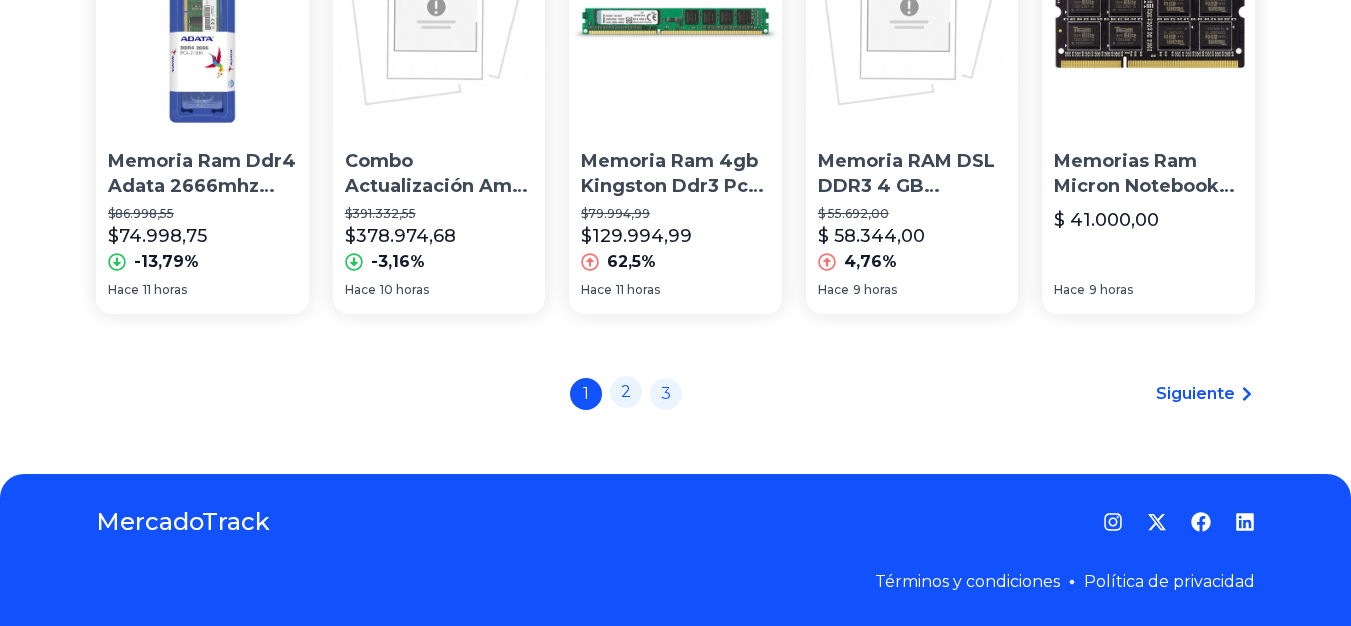 click on "2" at bounding box center (626, 391) 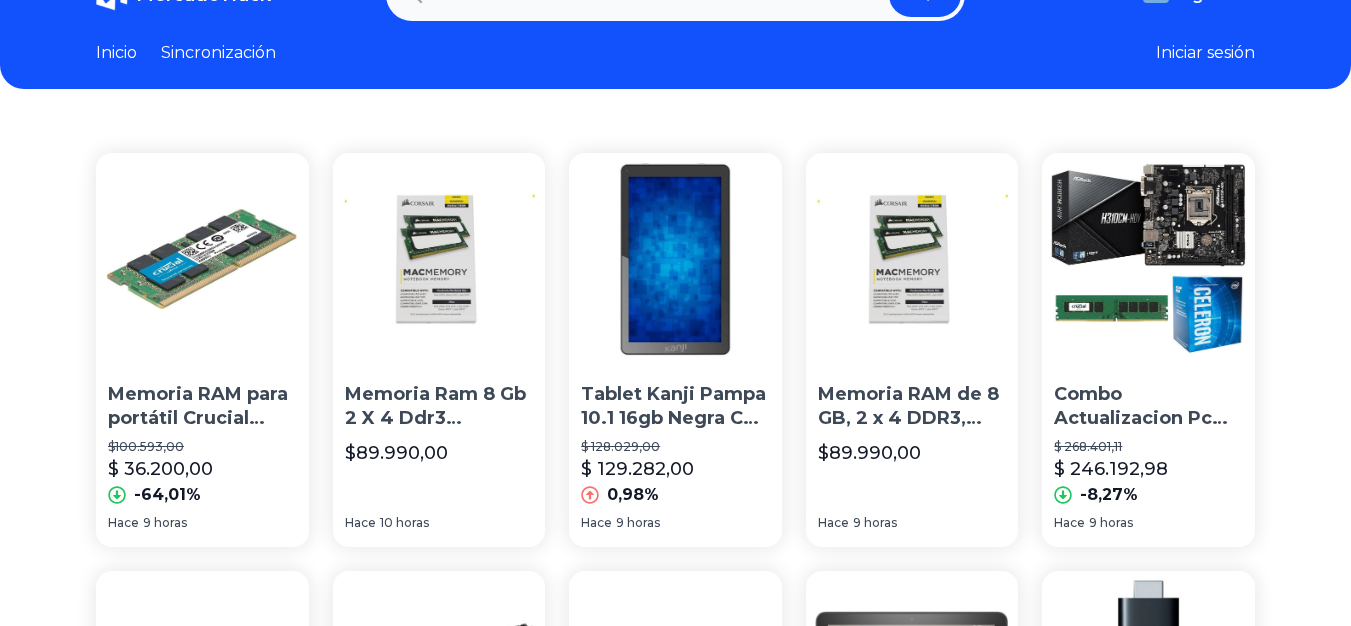 scroll, scrollTop: 0, scrollLeft: 0, axis: both 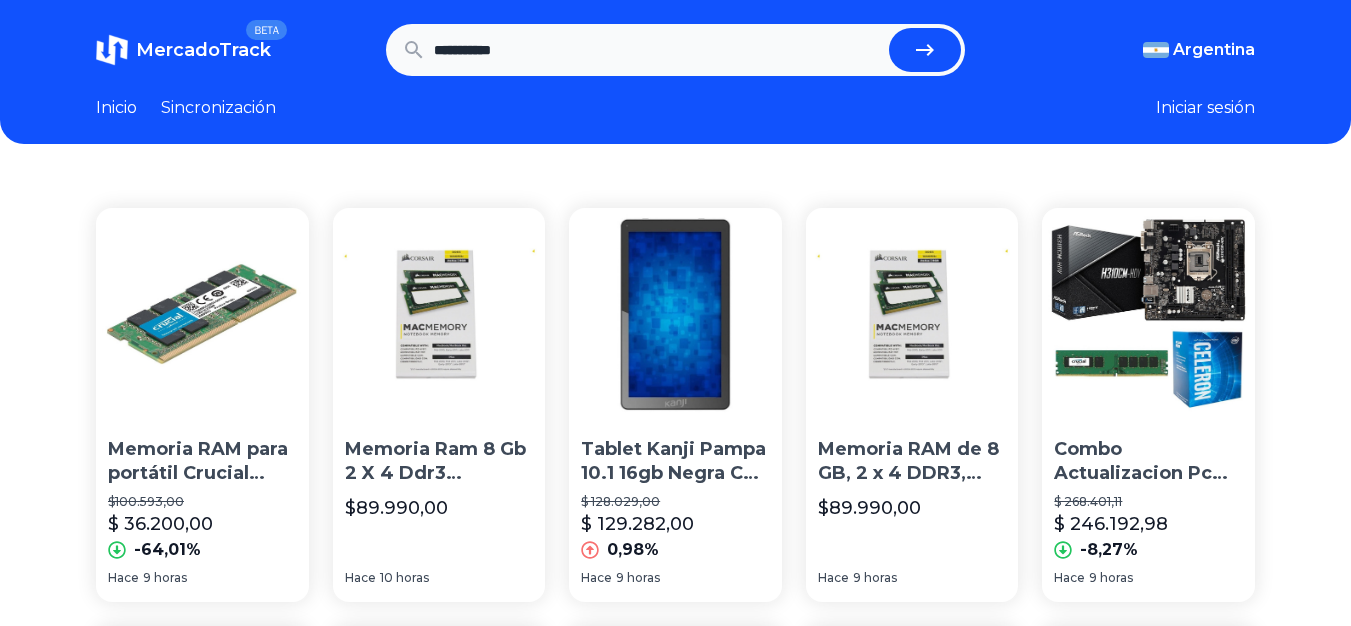 click on "Inicio" at bounding box center (116, 107) 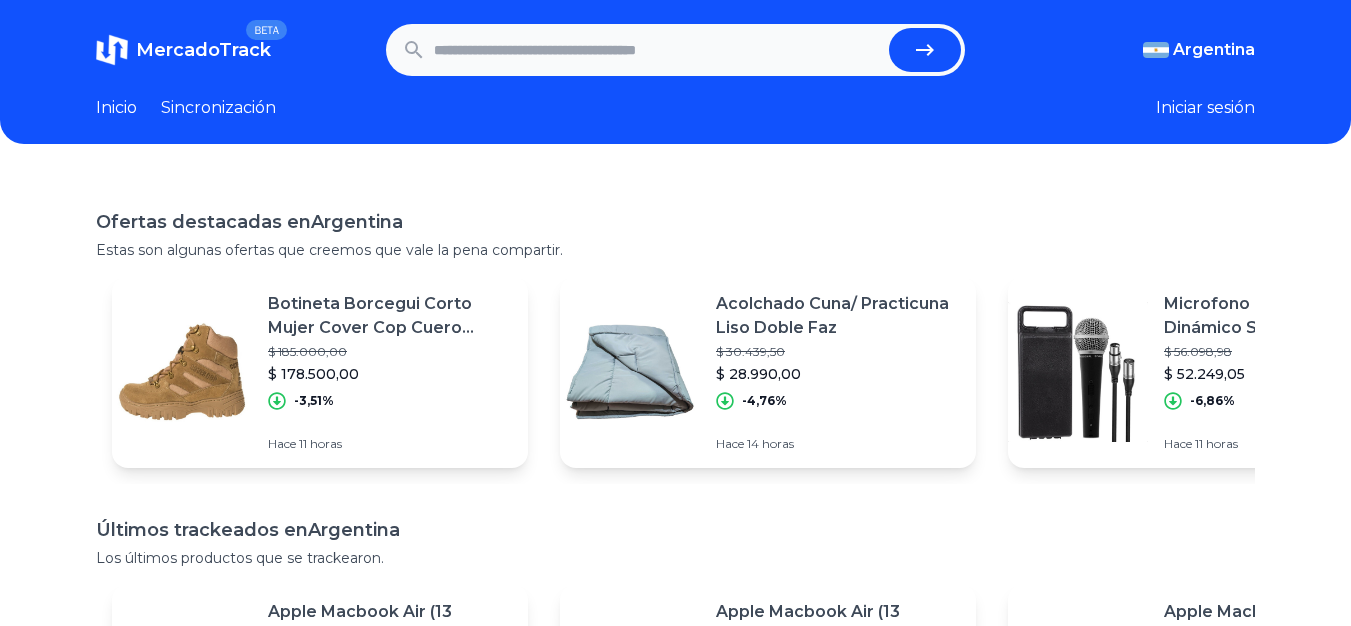 scroll, scrollTop: 382, scrollLeft: 0, axis: vertical 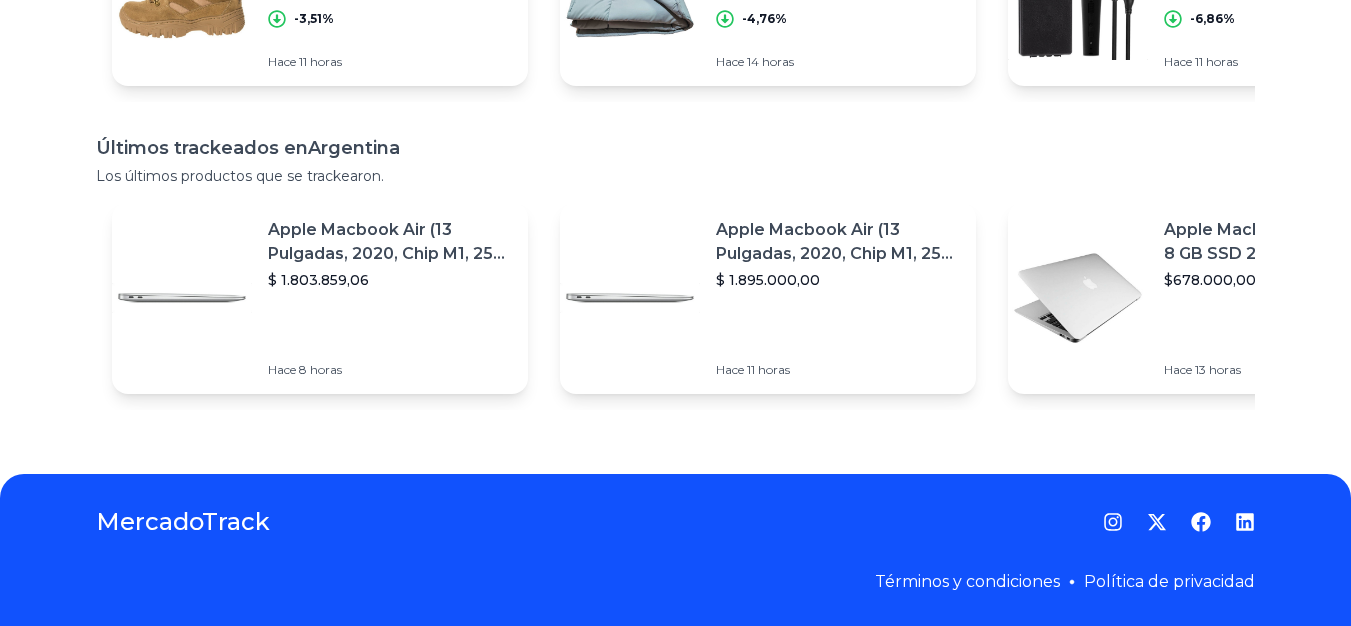 click on "Apple MacBook Air 13 Core I5 8 GB SSD 256 GB Plata" at bounding box center (1286, 241) 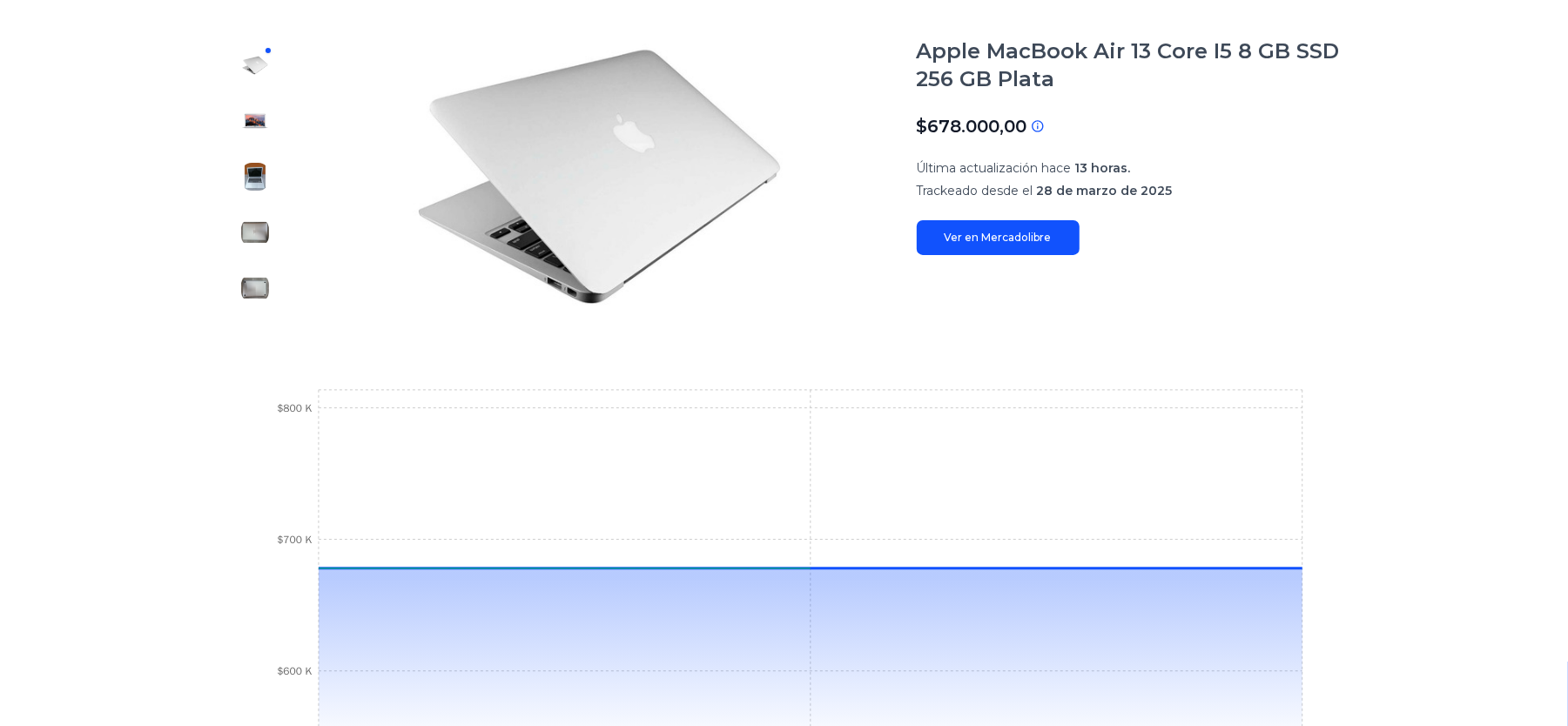 scroll, scrollTop: 240, scrollLeft: 0, axis: vertical 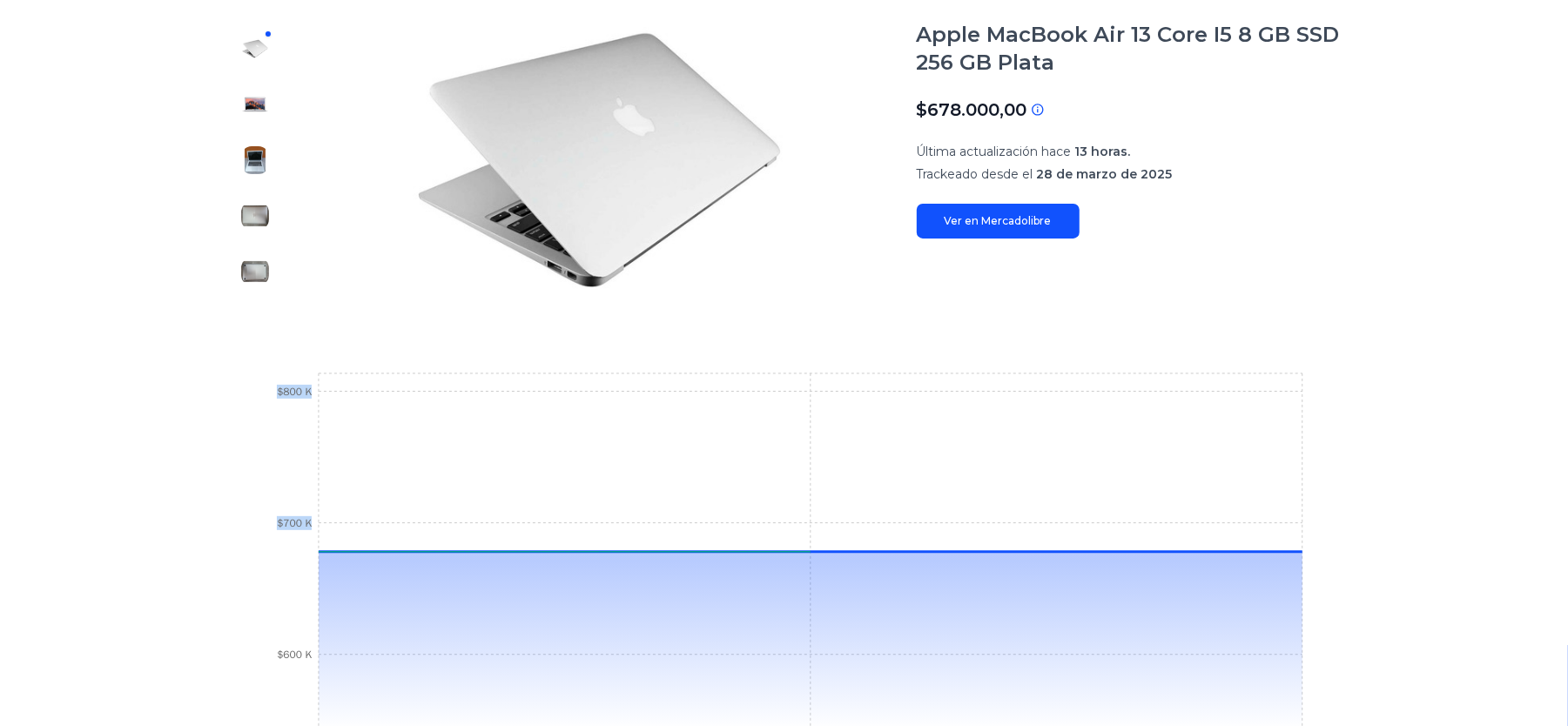 drag, startPoint x: 328, startPoint y: 551, endPoint x: 300, endPoint y: 544, distance: 28.861739 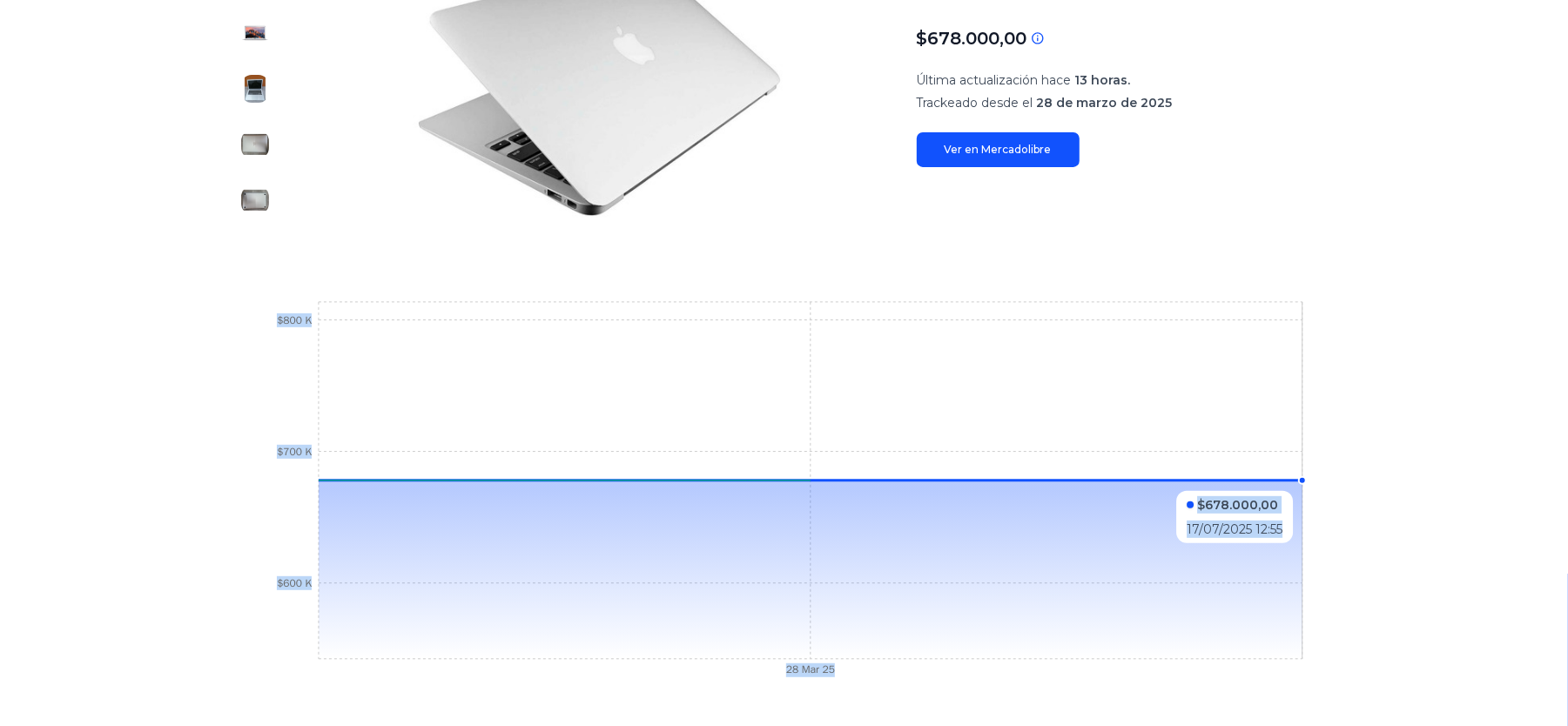 scroll, scrollTop: 451, scrollLeft: 0, axis: vertical 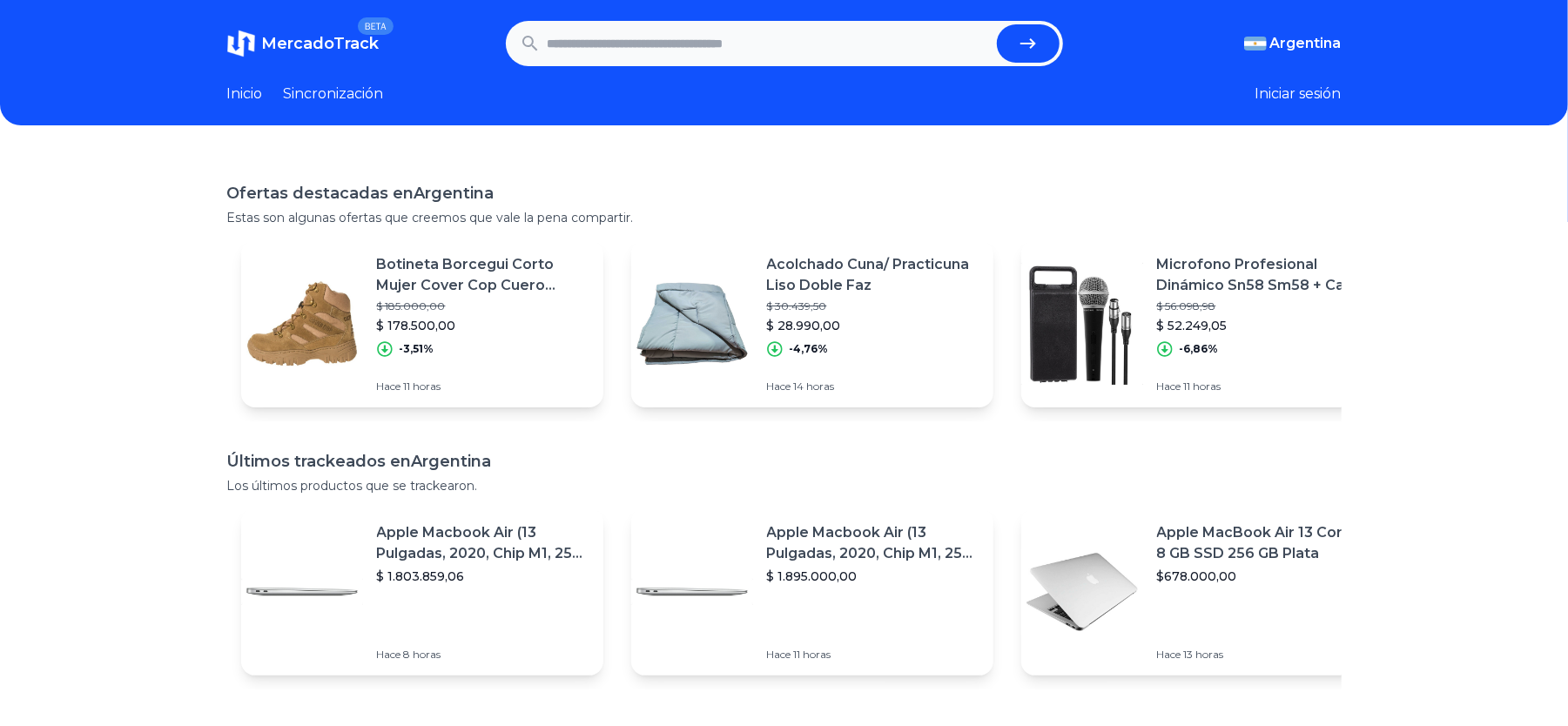 click at bounding box center [769, 44] 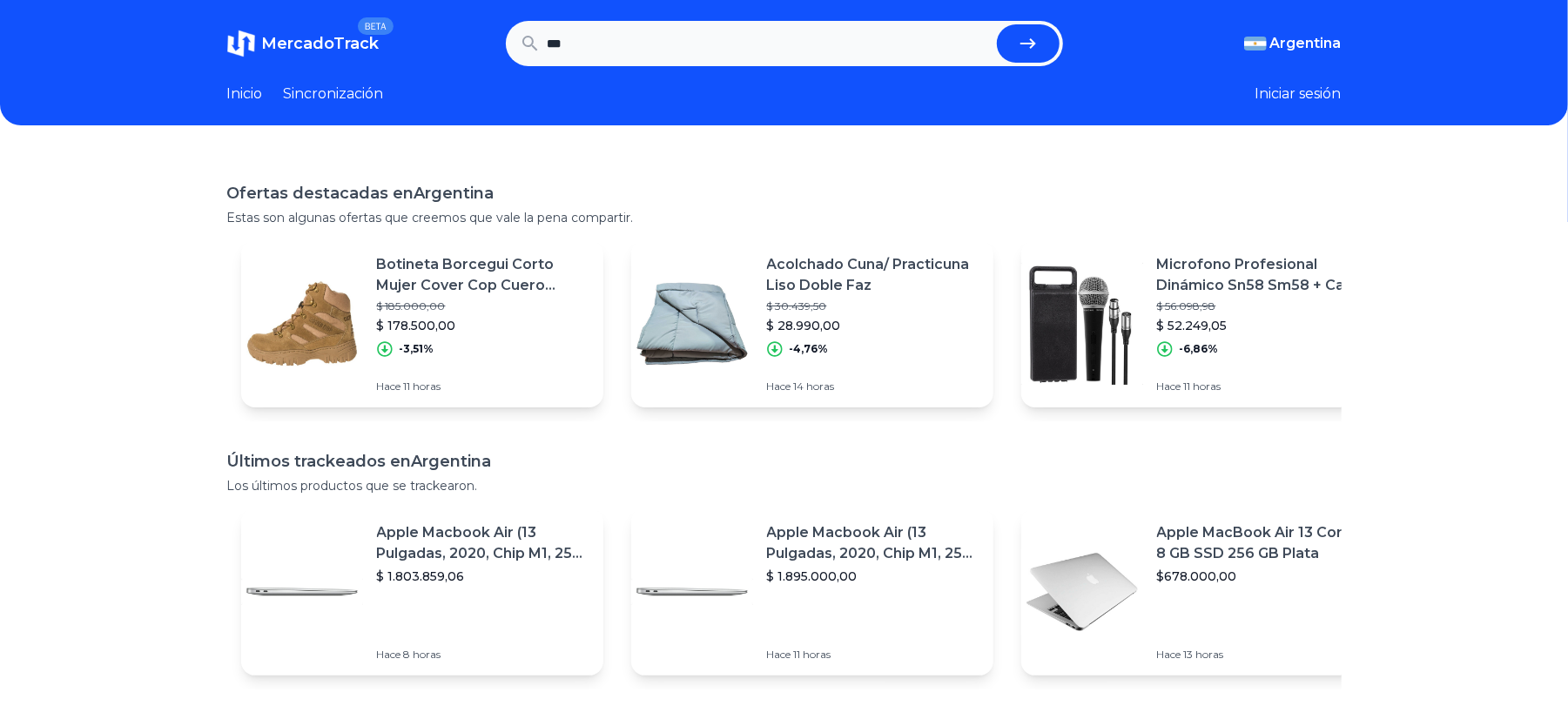 type on "***" 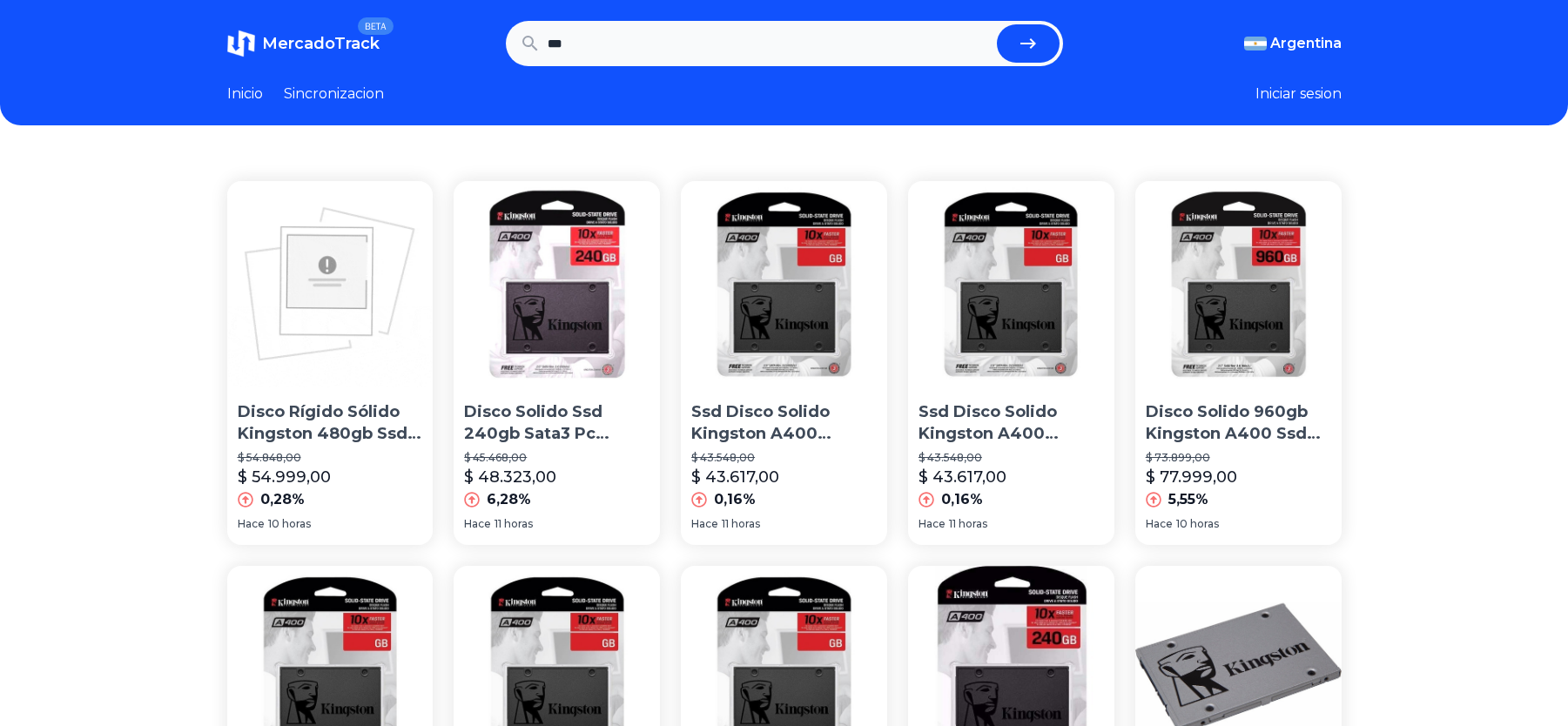 scroll, scrollTop: 0, scrollLeft: 0, axis: both 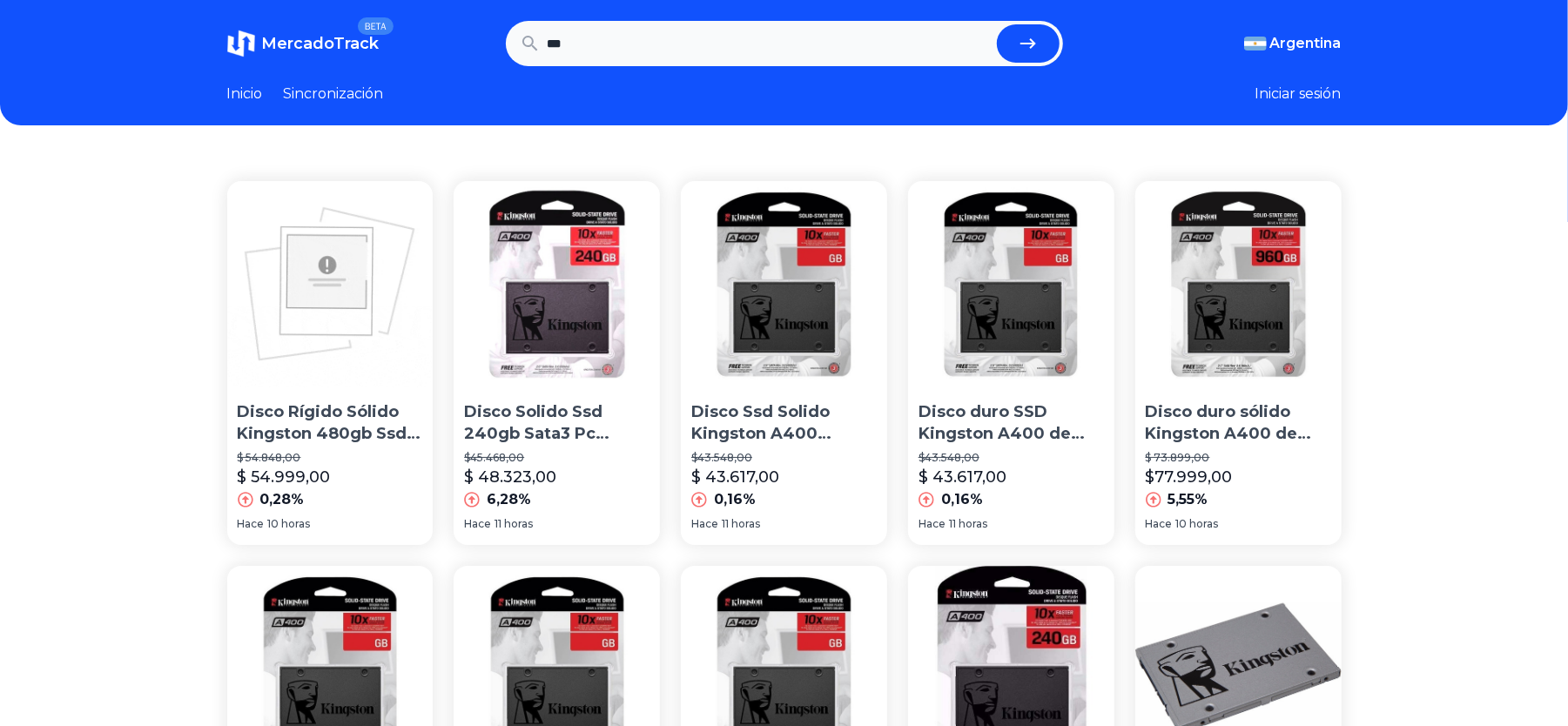 click on "Disco Solido Ssd 240gb Sata3 Pc Notebook Mac" at bounding box center (536, 434) 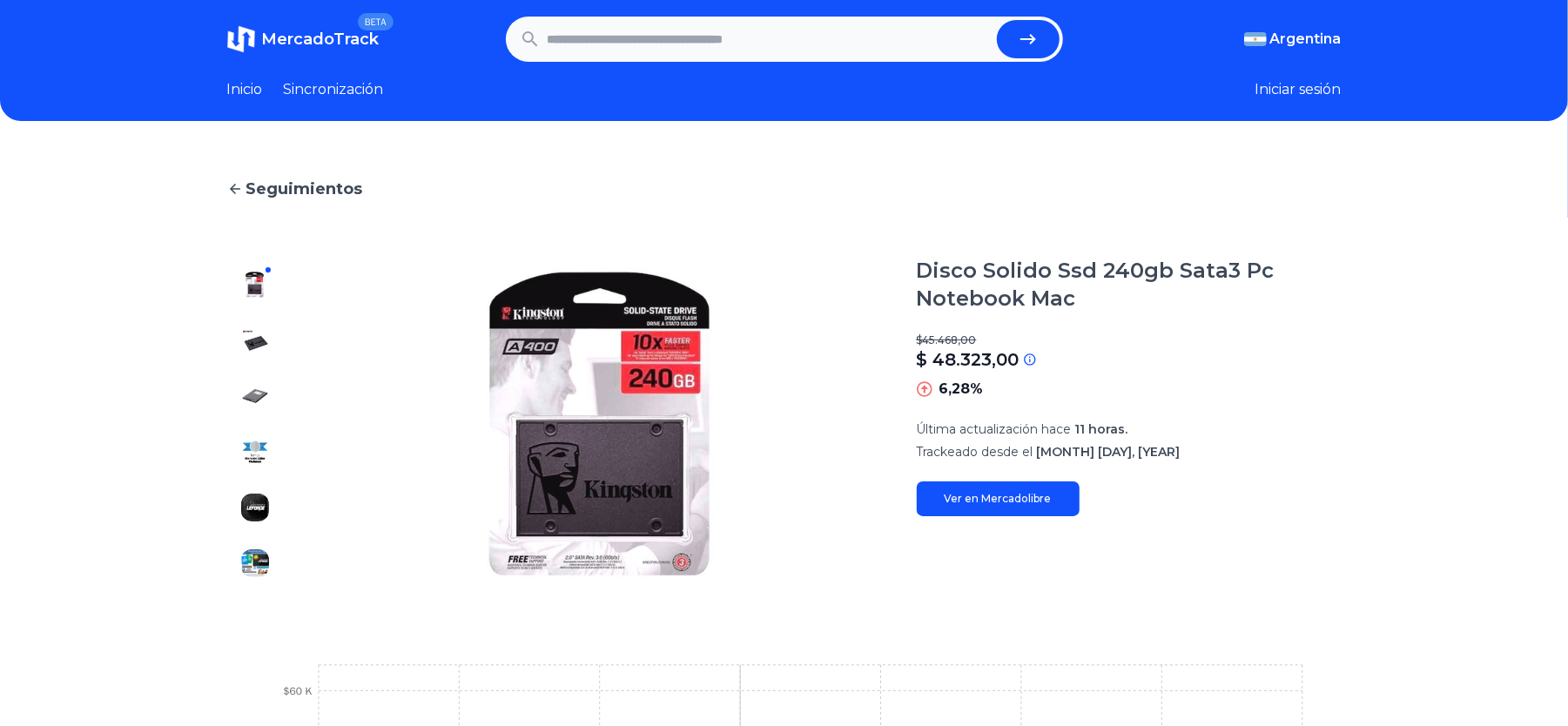 scroll, scrollTop: 0, scrollLeft: 0, axis: both 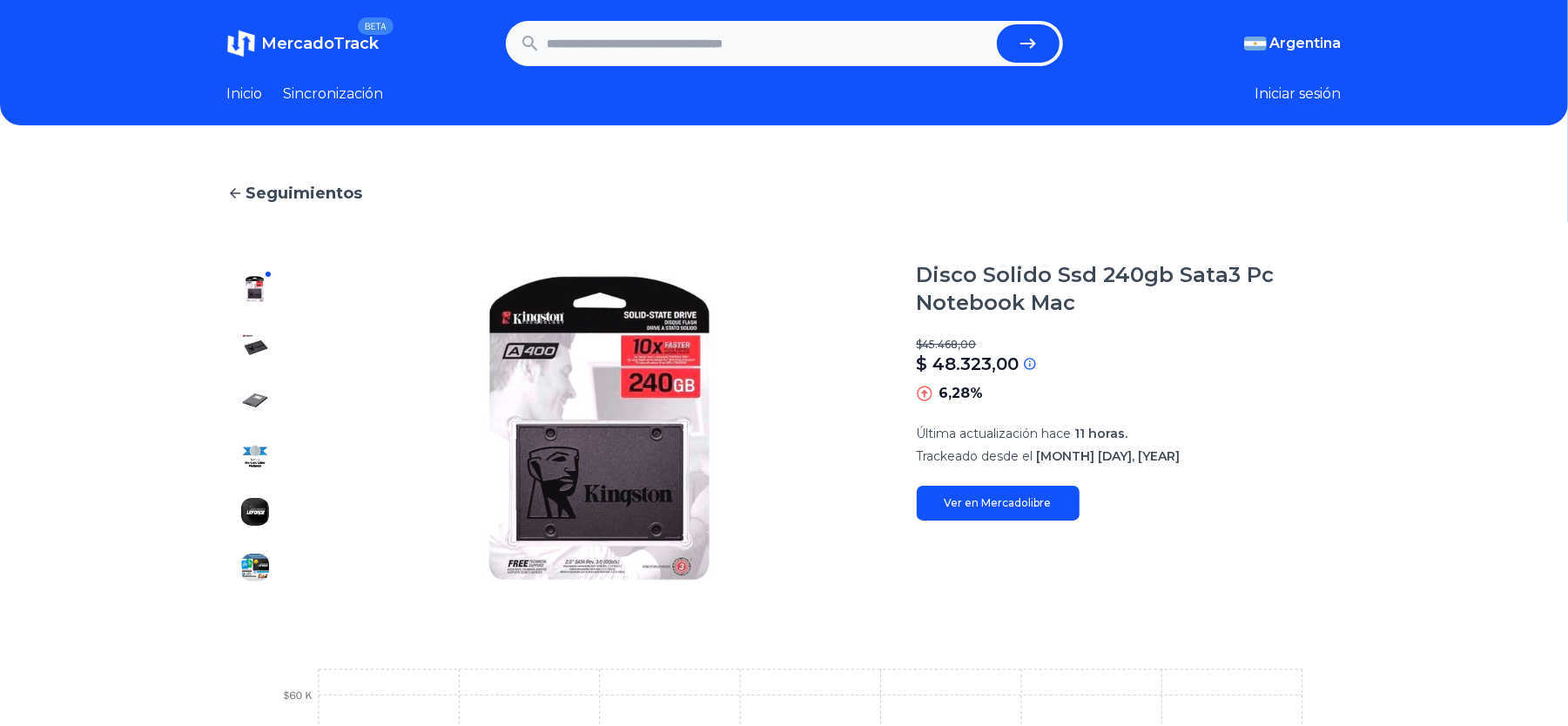click at bounding box center (255, 345) 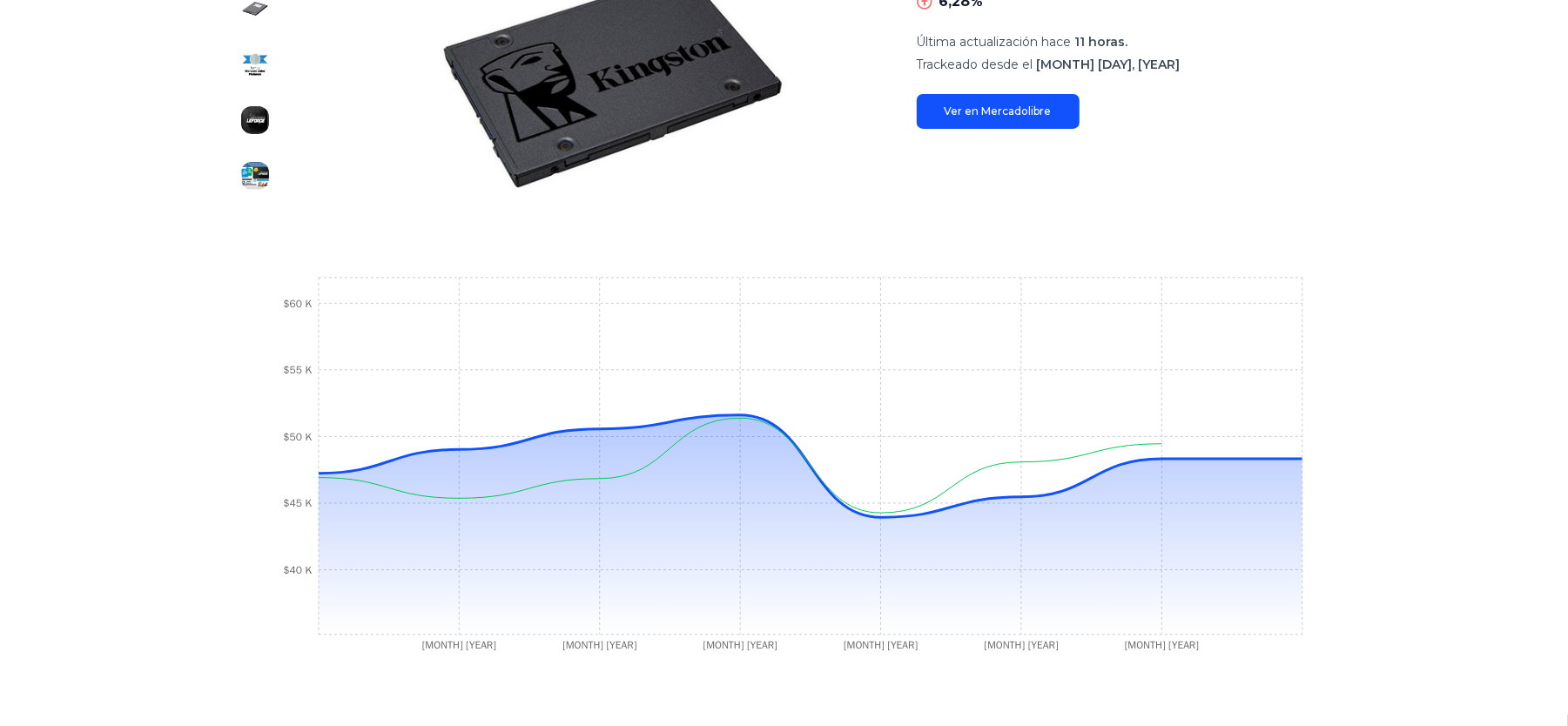scroll, scrollTop: 321, scrollLeft: 0, axis: vertical 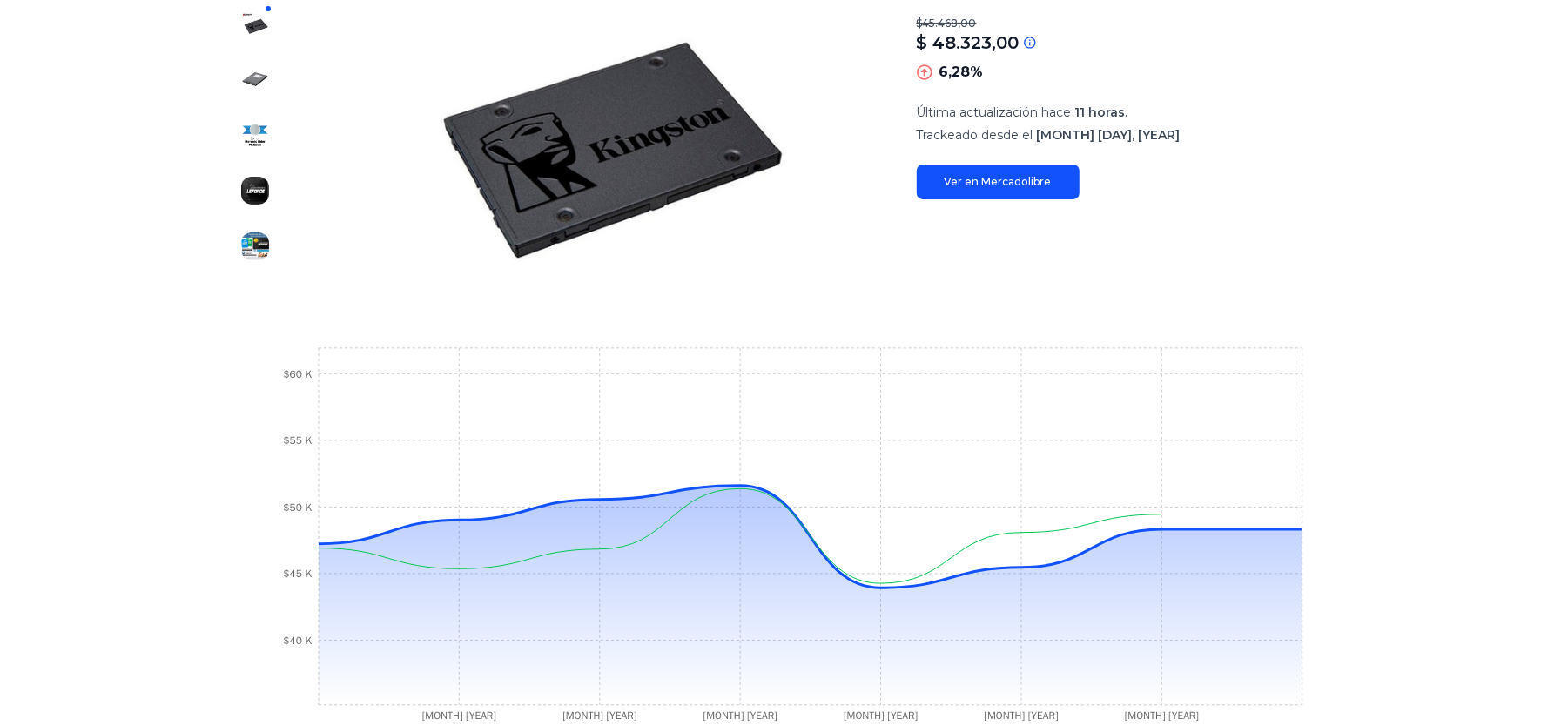 type on "***" 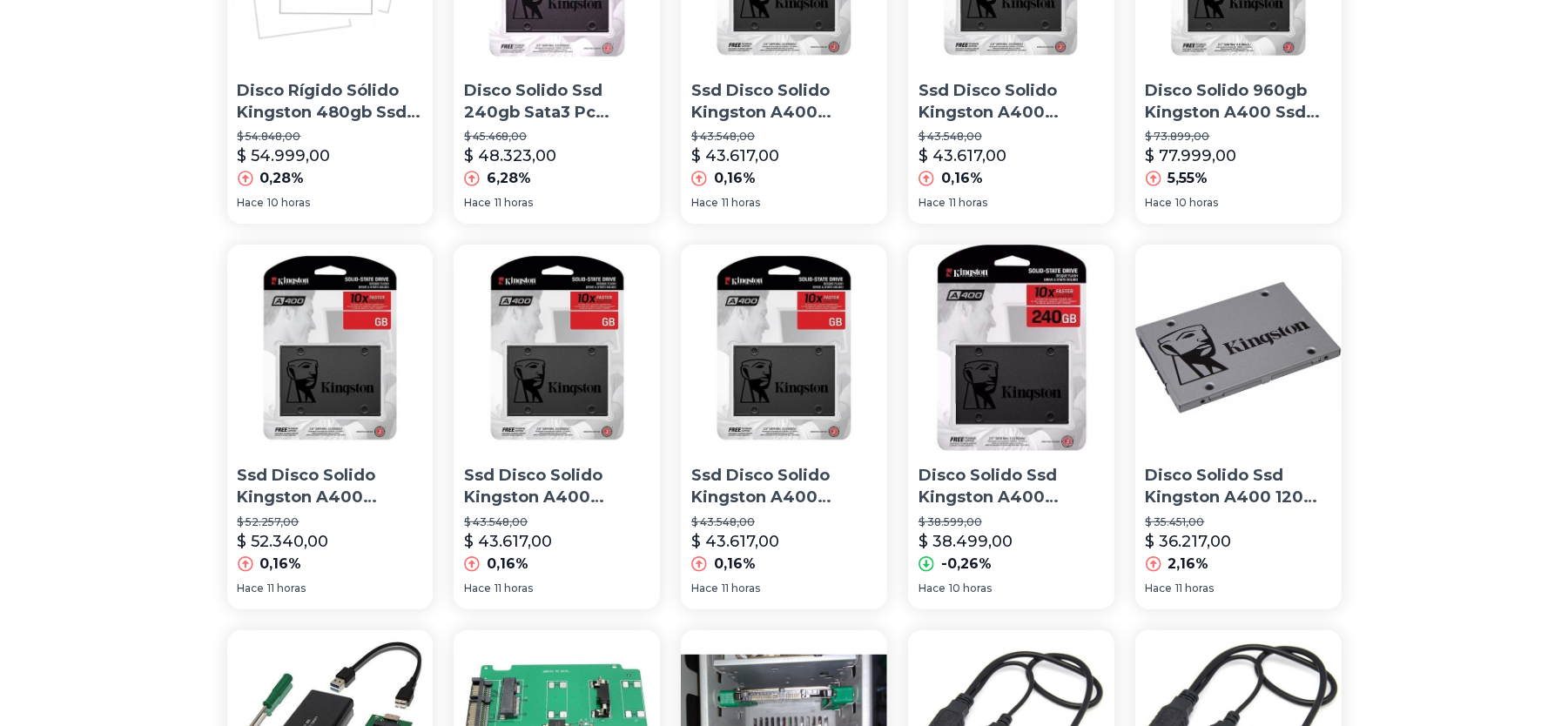 scroll, scrollTop: 0, scrollLeft: 0, axis: both 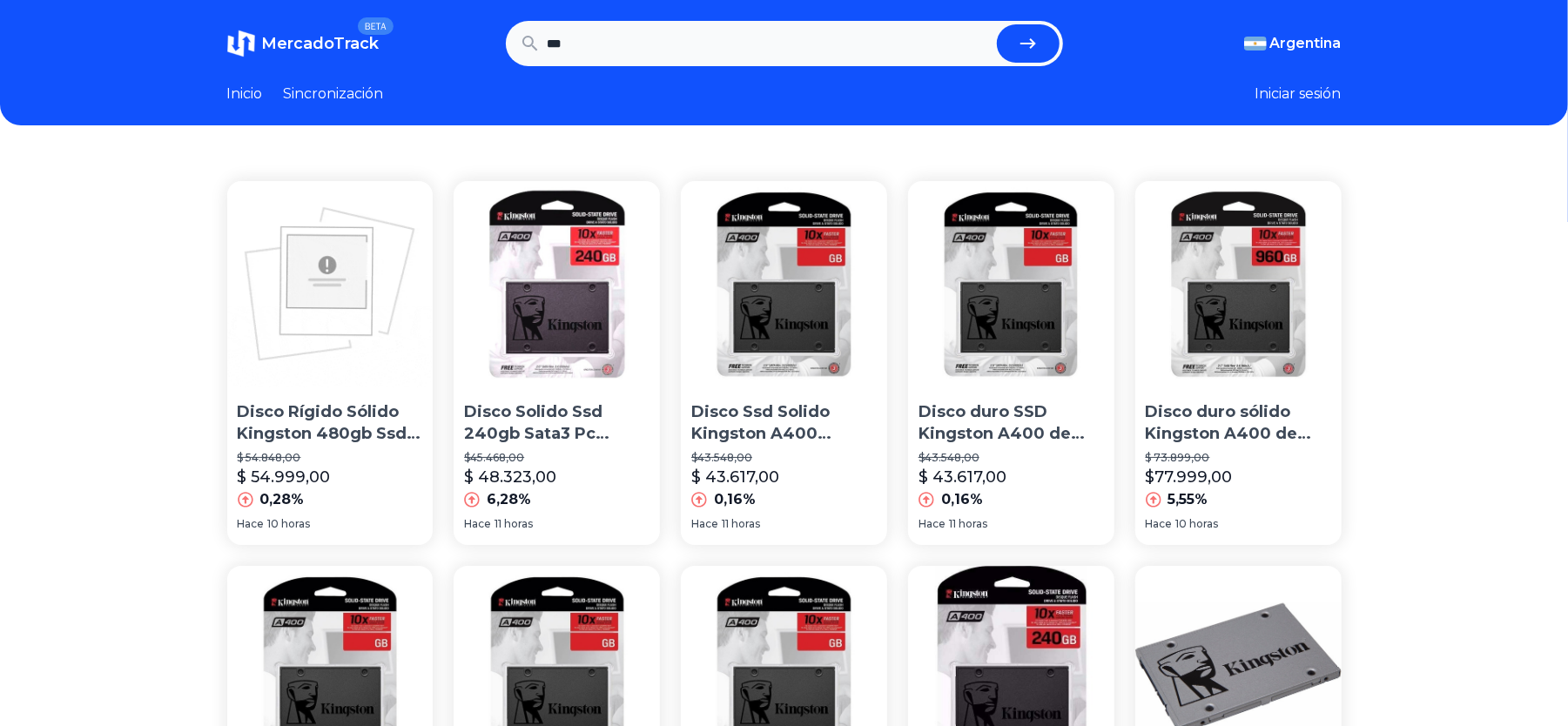 click on "MercadoTrack" at bounding box center [320, 44] 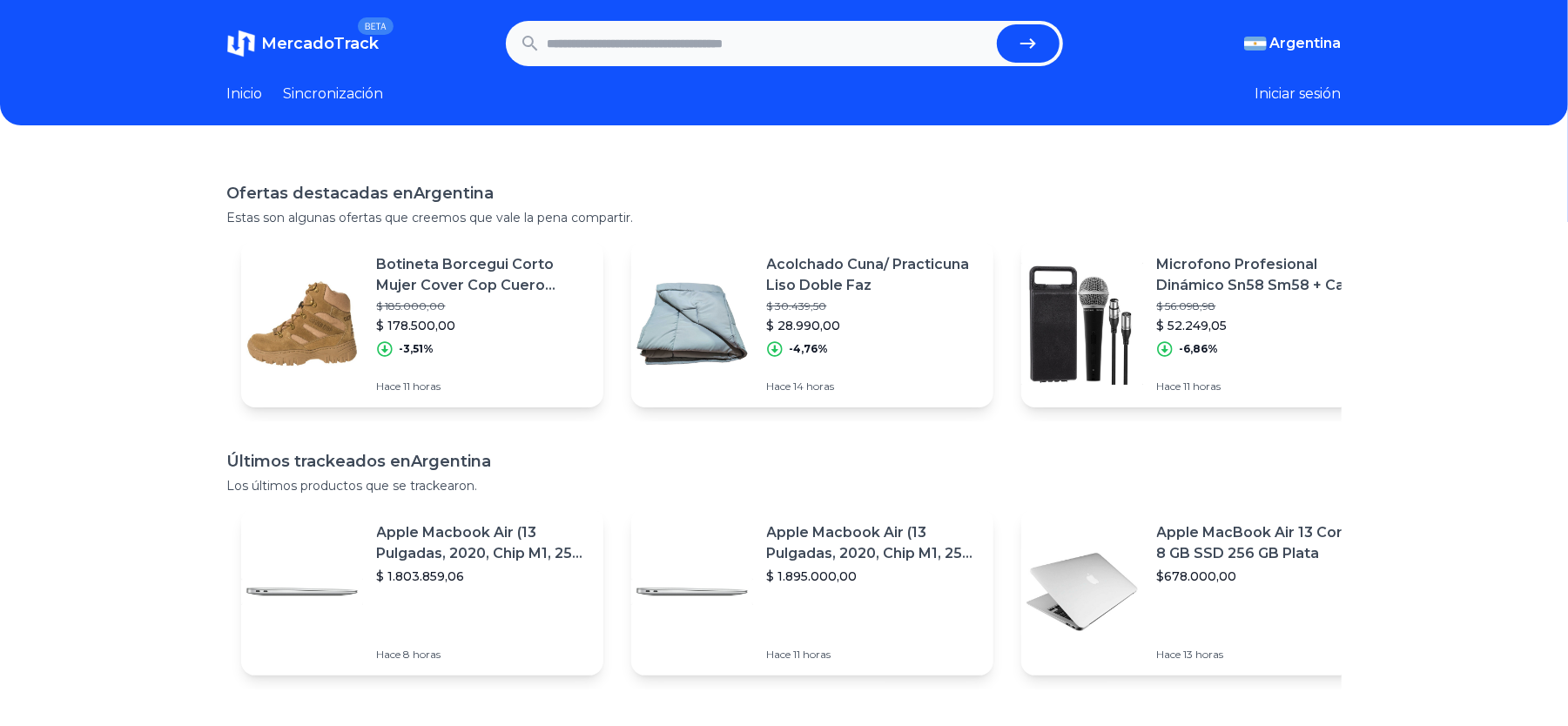 click at bounding box center (784, 44) 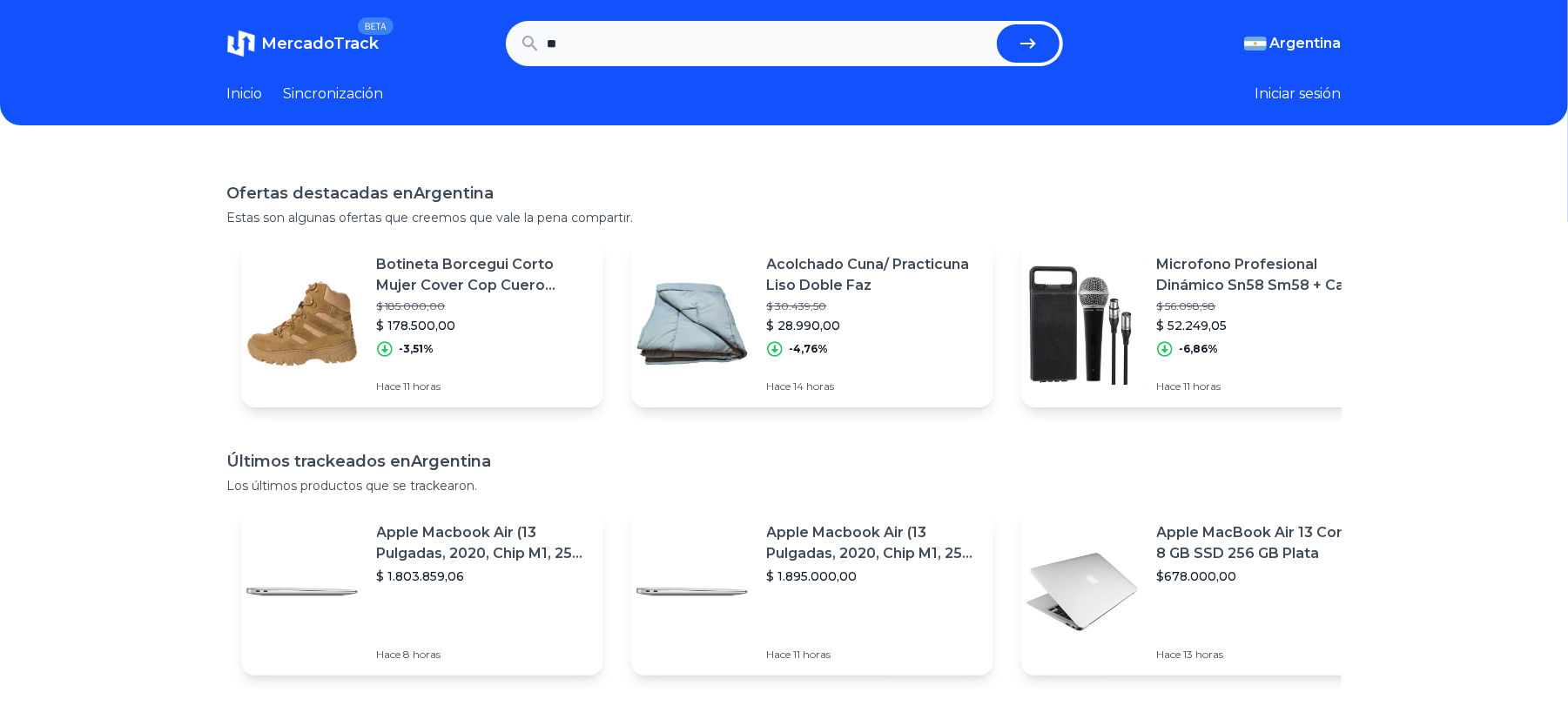 type on "*" 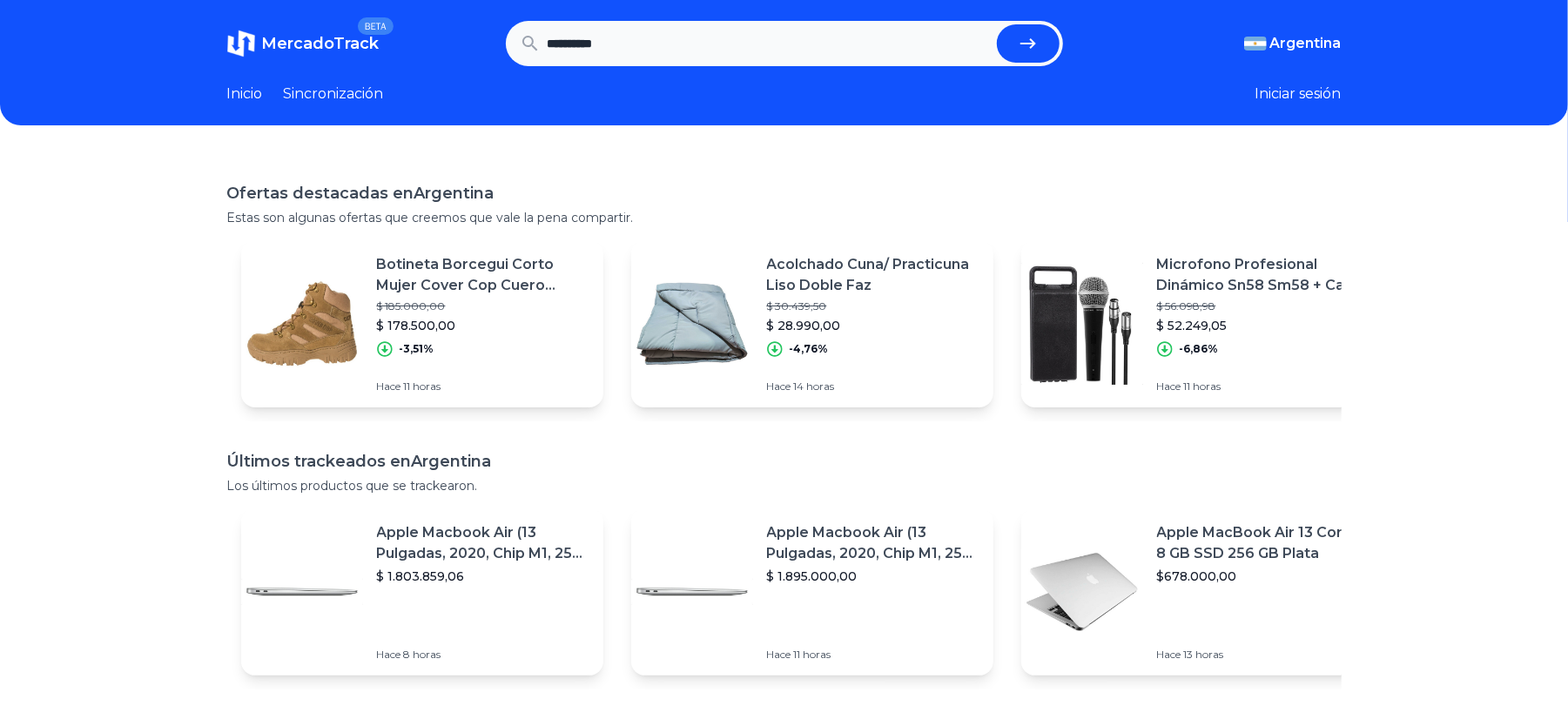 type on "**********" 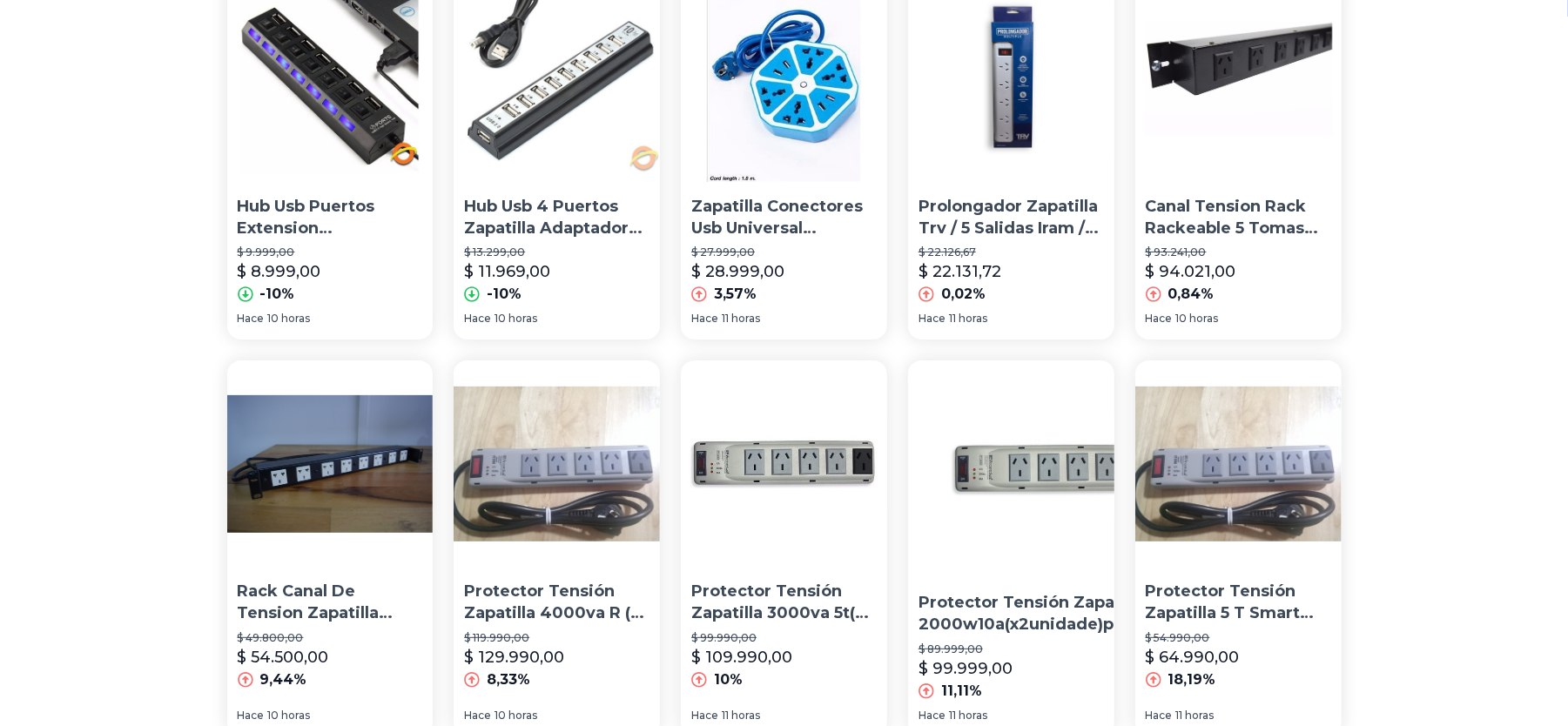 scroll, scrollTop: 0, scrollLeft: 0, axis: both 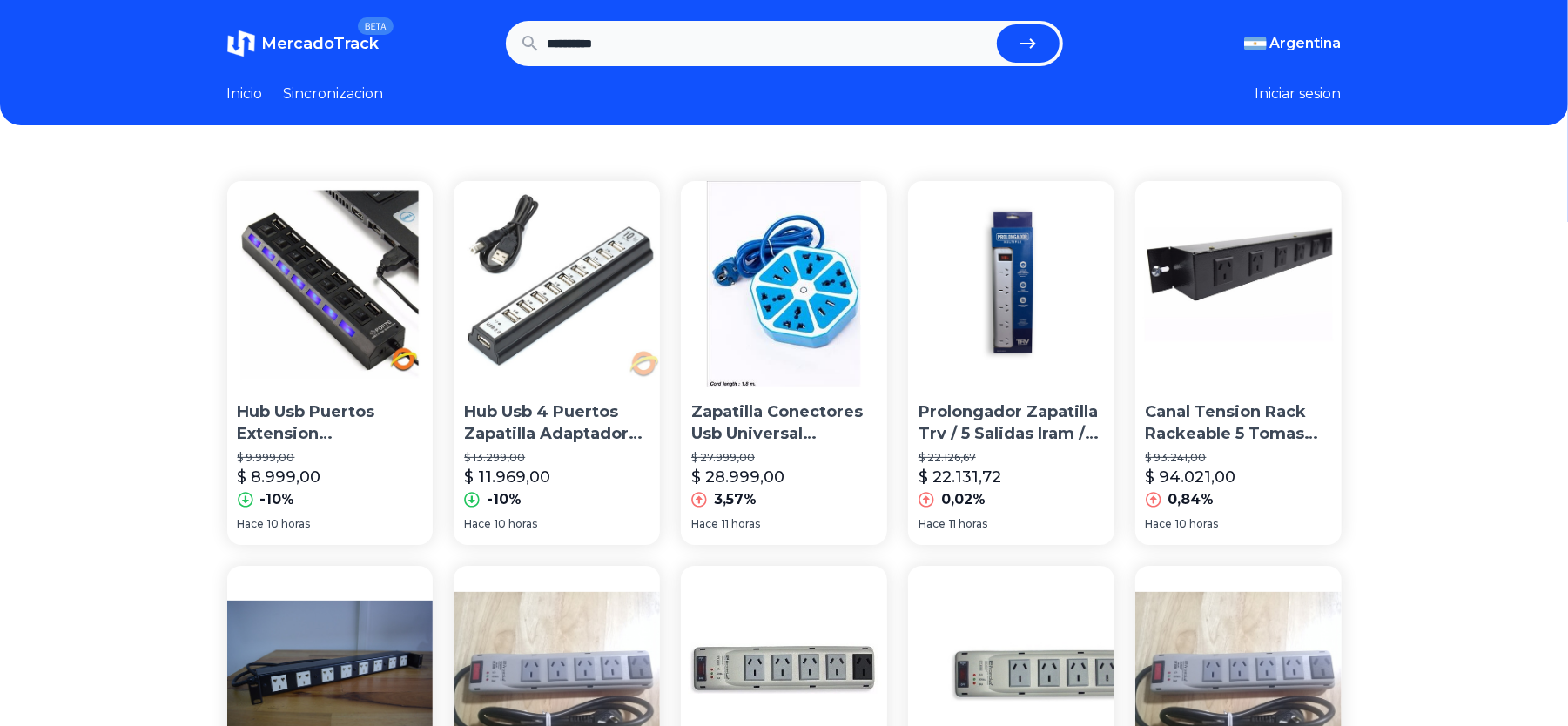 click on "**********" at bounding box center [769, 44] 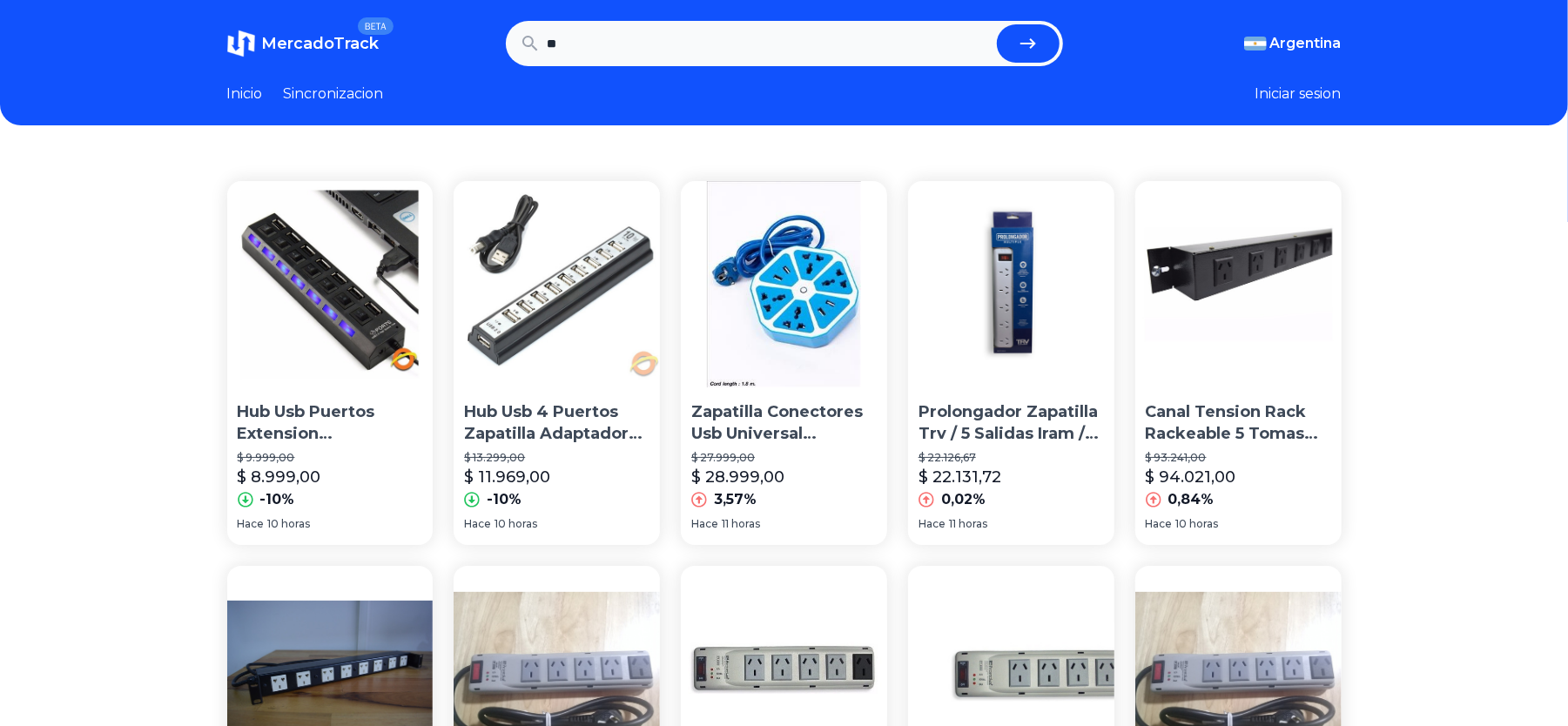 type on "*" 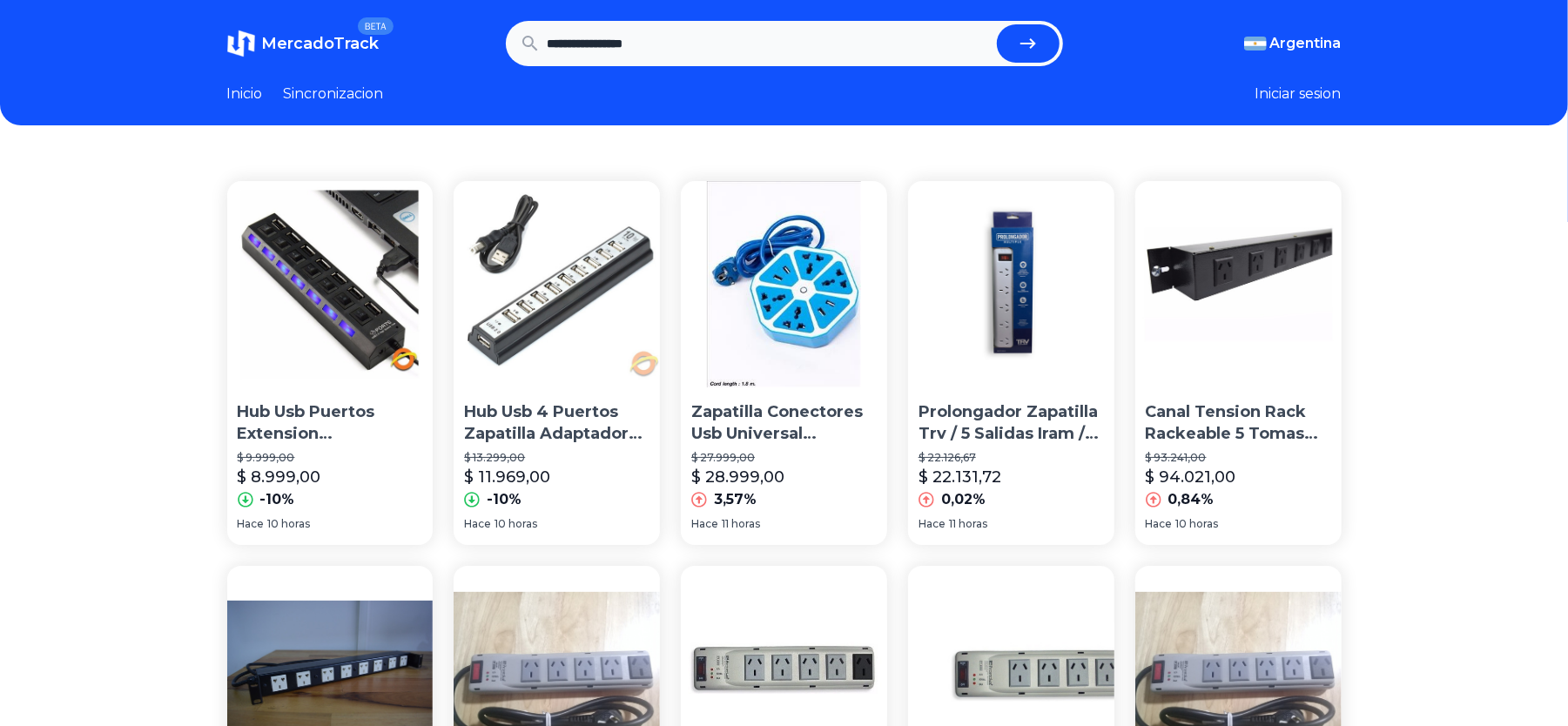 type on "**********" 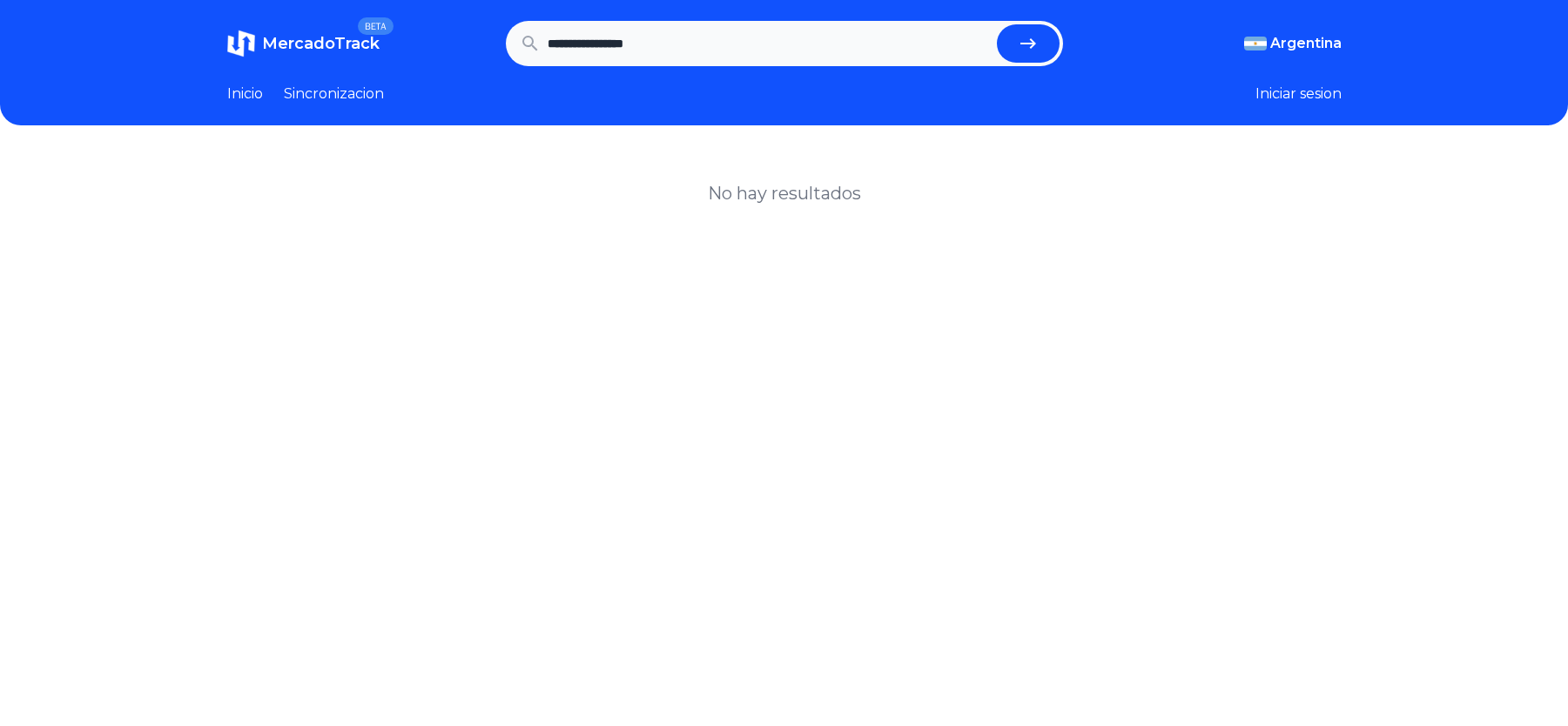 scroll, scrollTop: 0, scrollLeft: 0, axis: both 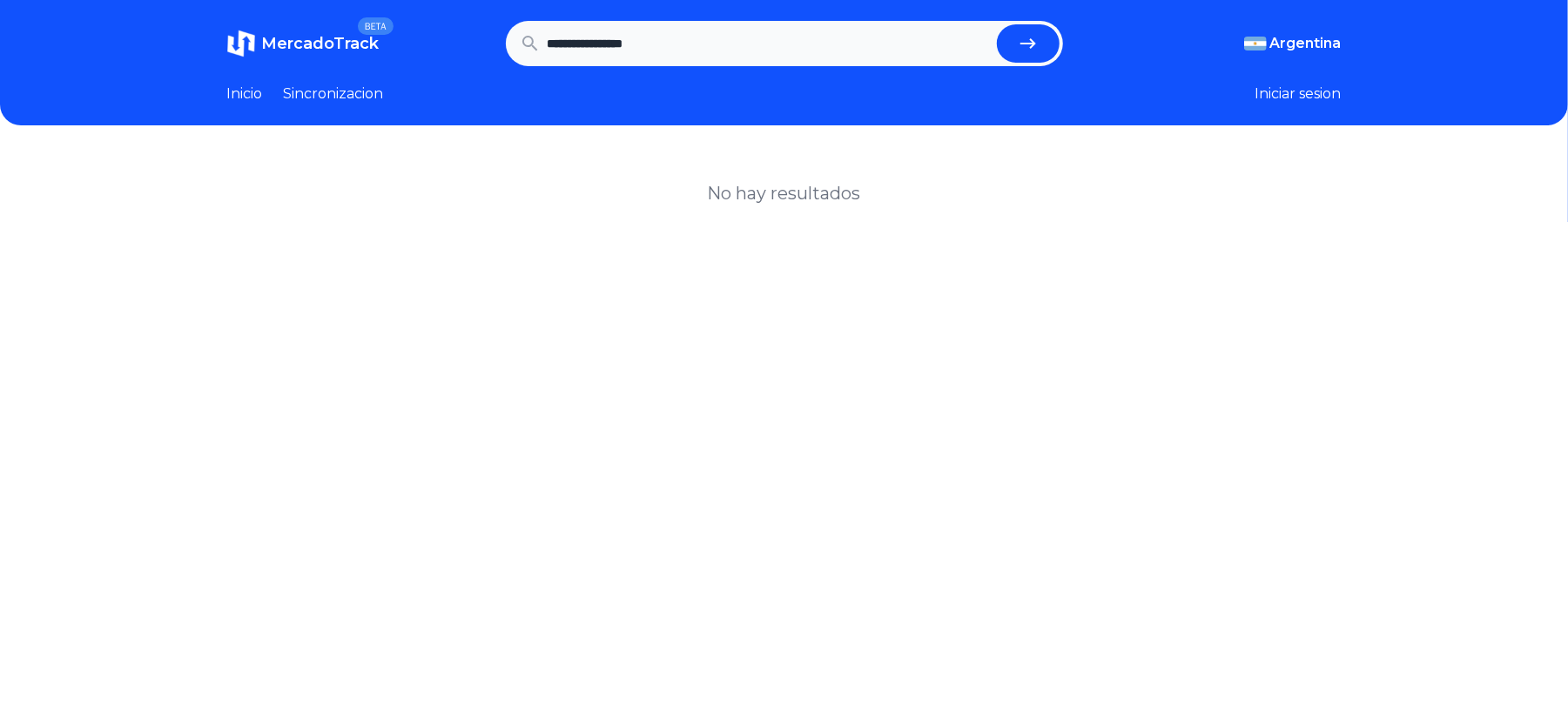 click on "**********" at bounding box center [769, 44] 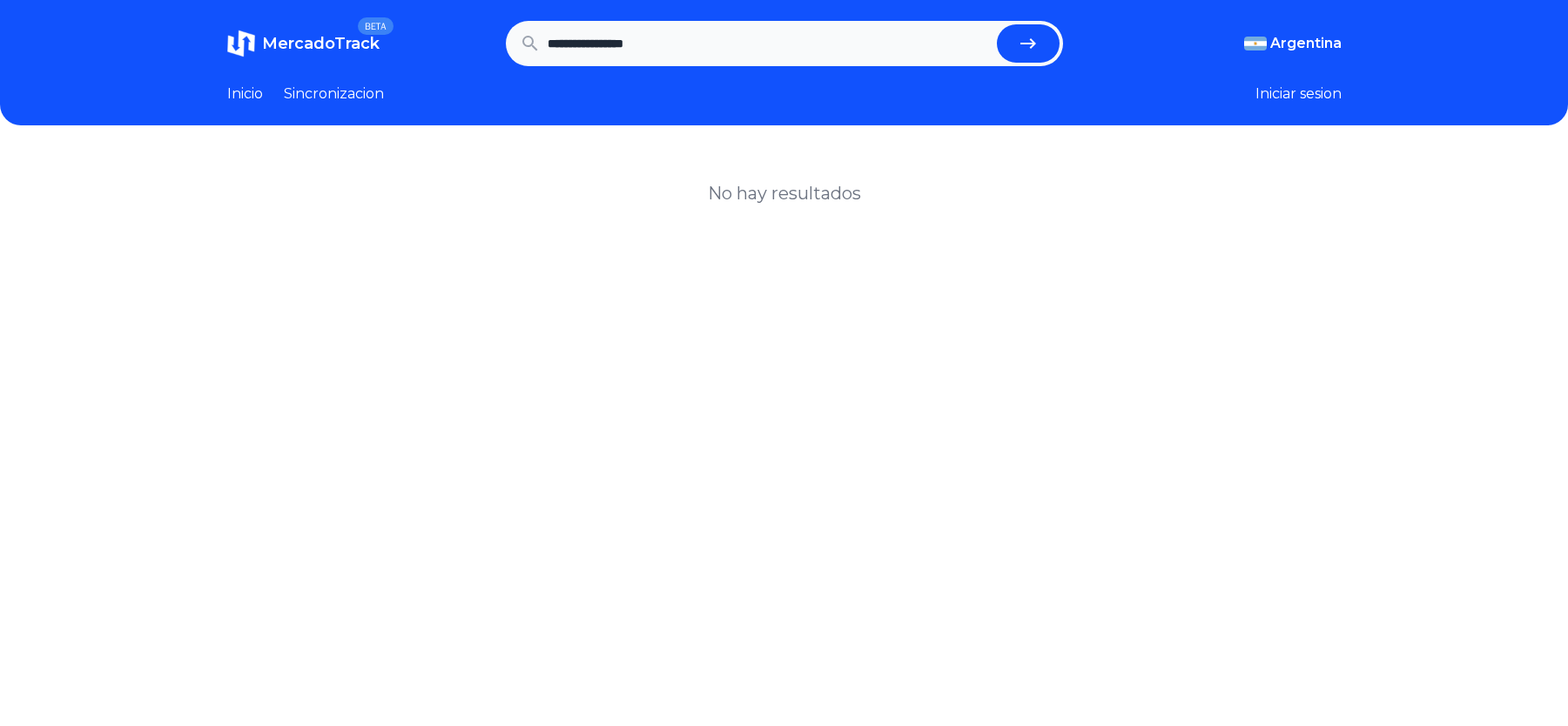 scroll, scrollTop: 0, scrollLeft: 0, axis: both 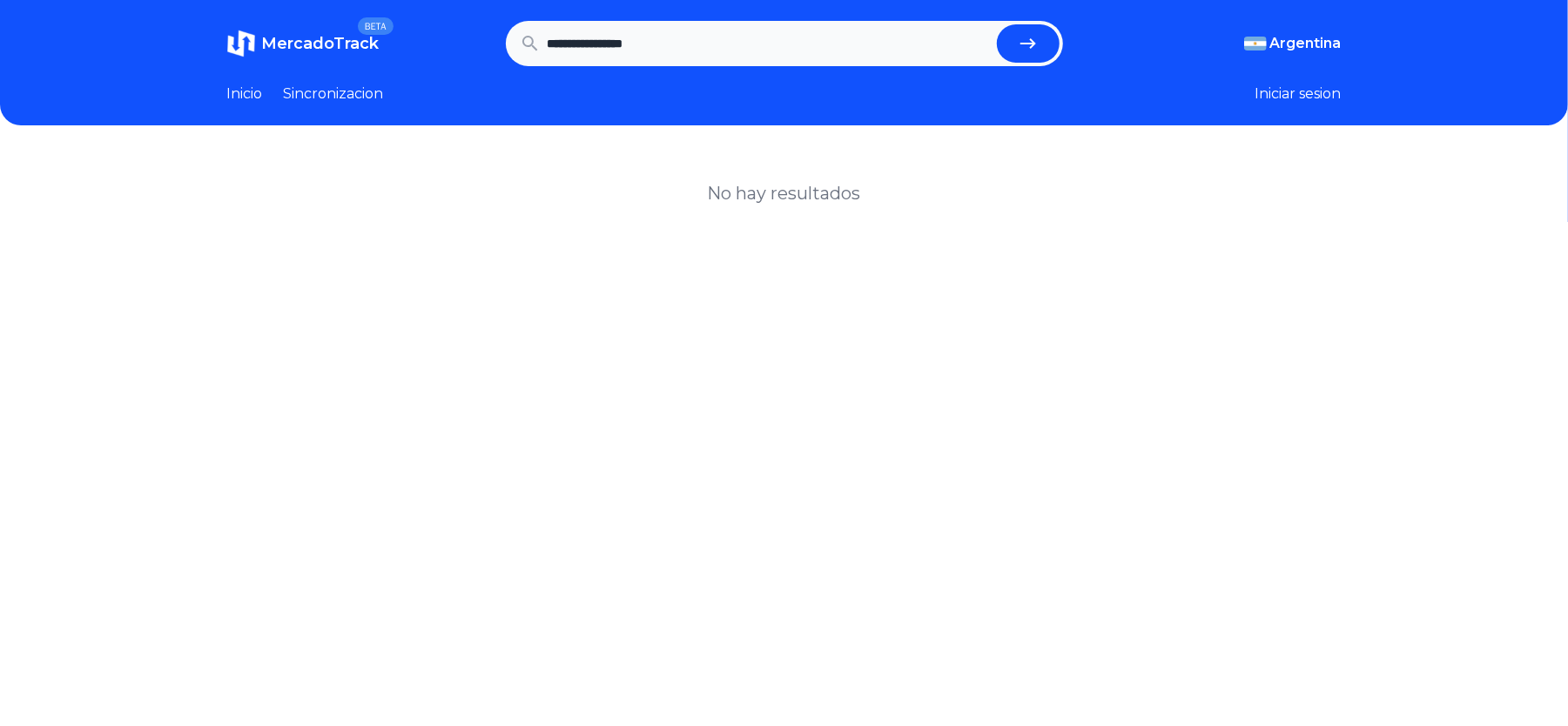 click on "**********" at bounding box center (769, 44) 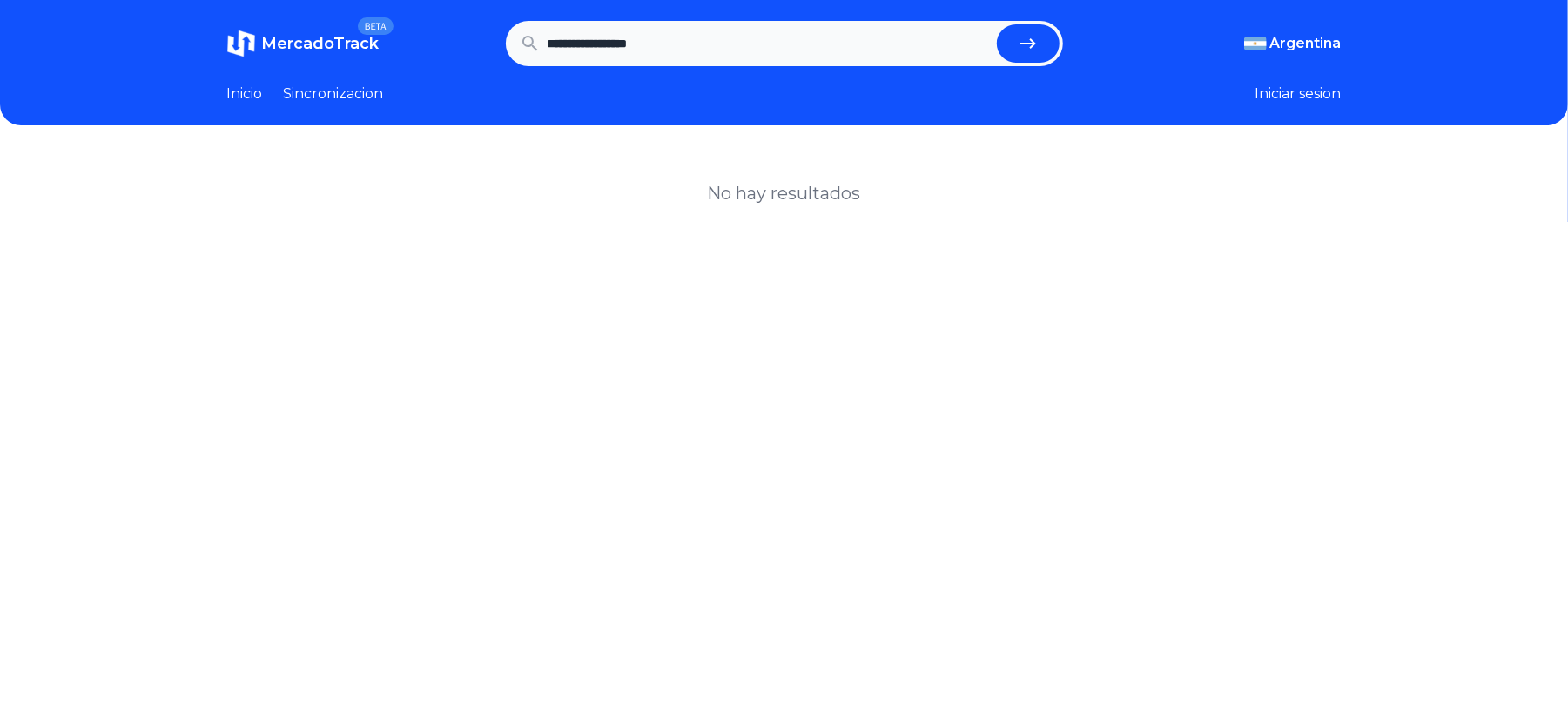 type on "**********" 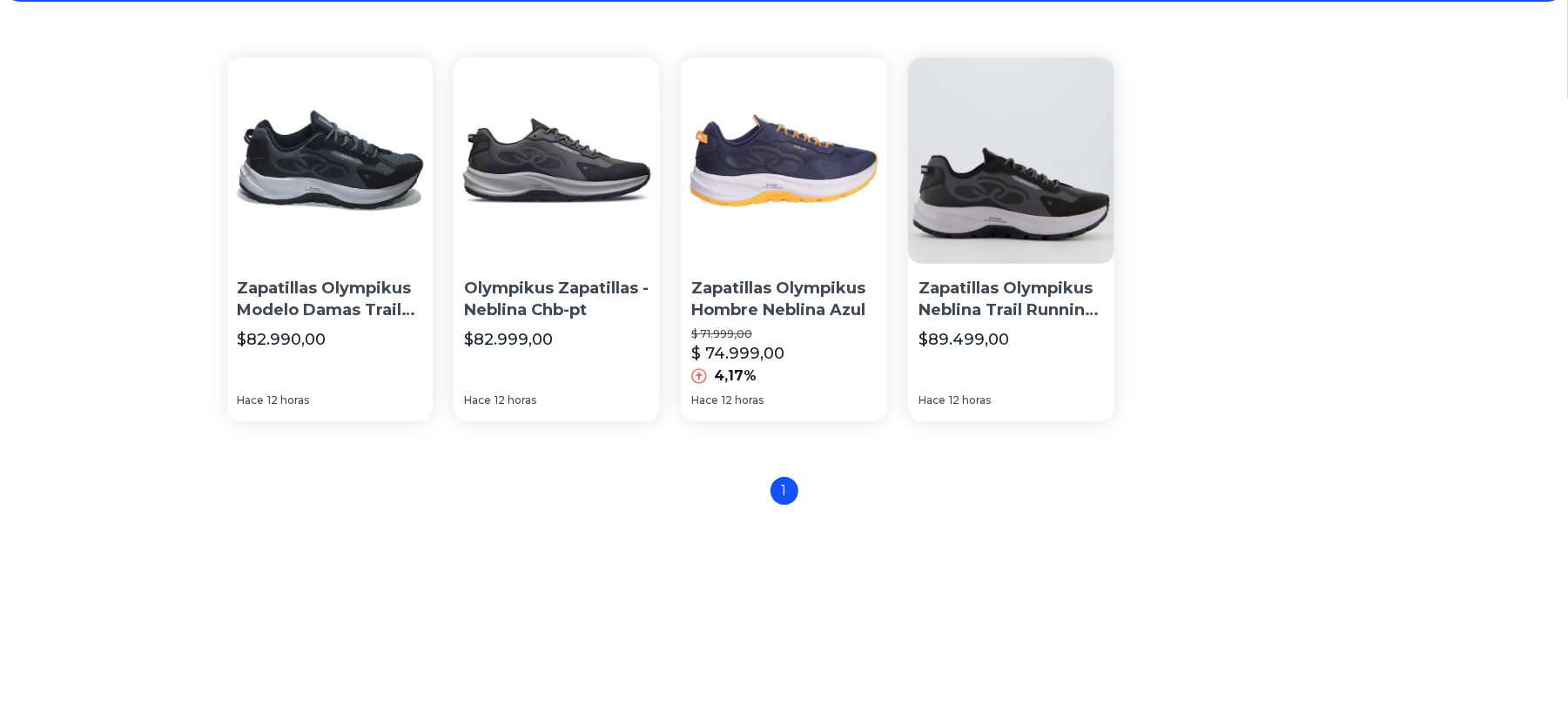 scroll, scrollTop: 162, scrollLeft: 0, axis: vertical 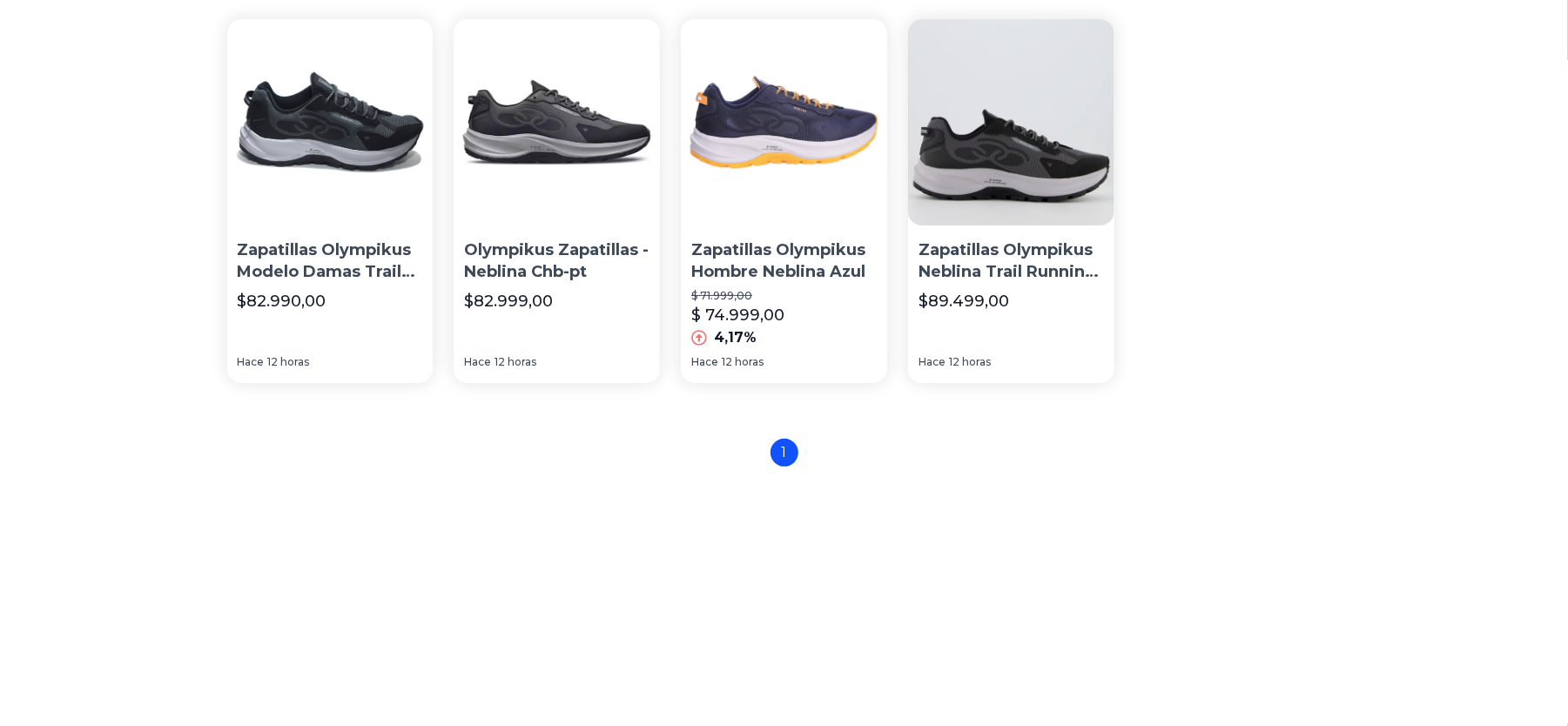 click on "Zapatillas Olympikus Hombre Neblina Azul" at bounding box center [778, 260] 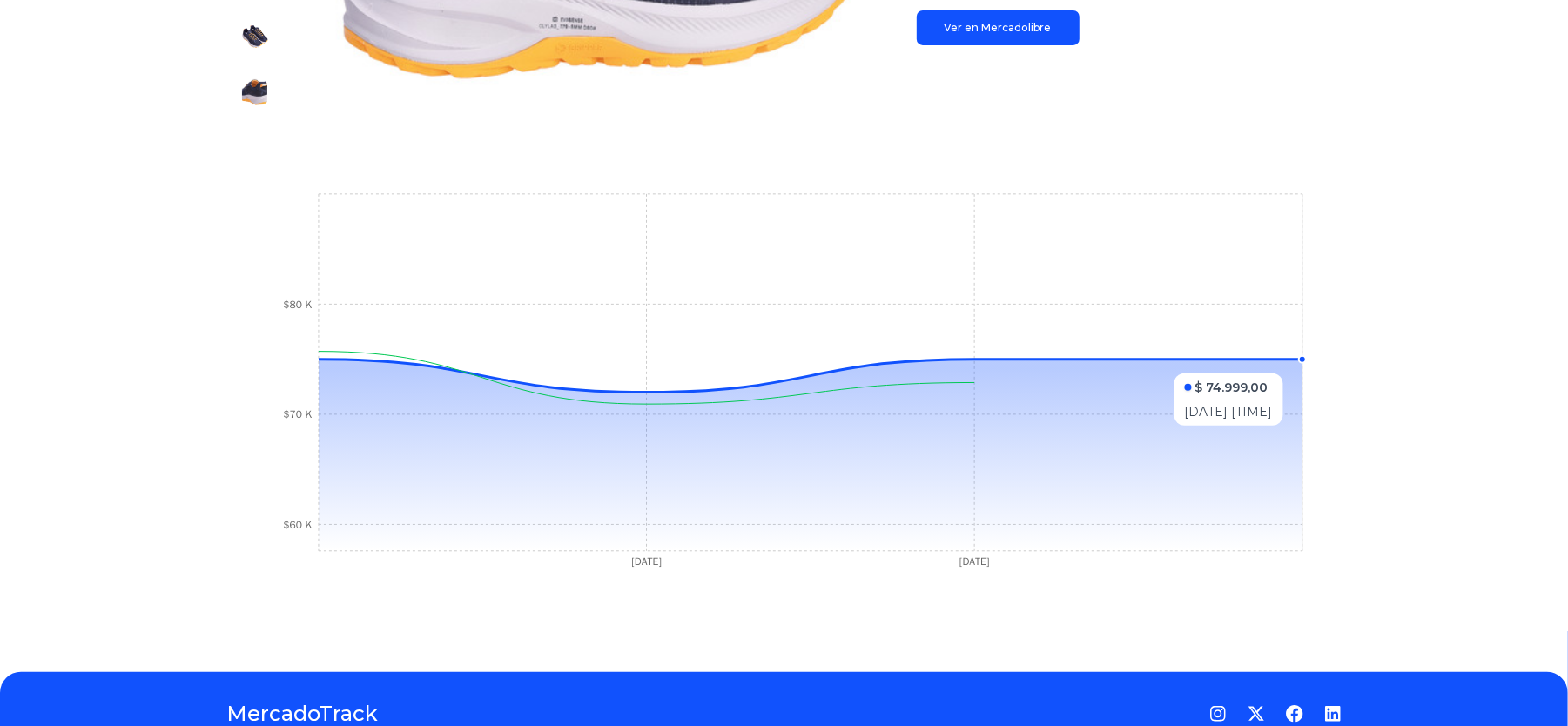 scroll, scrollTop: 244, scrollLeft: 0, axis: vertical 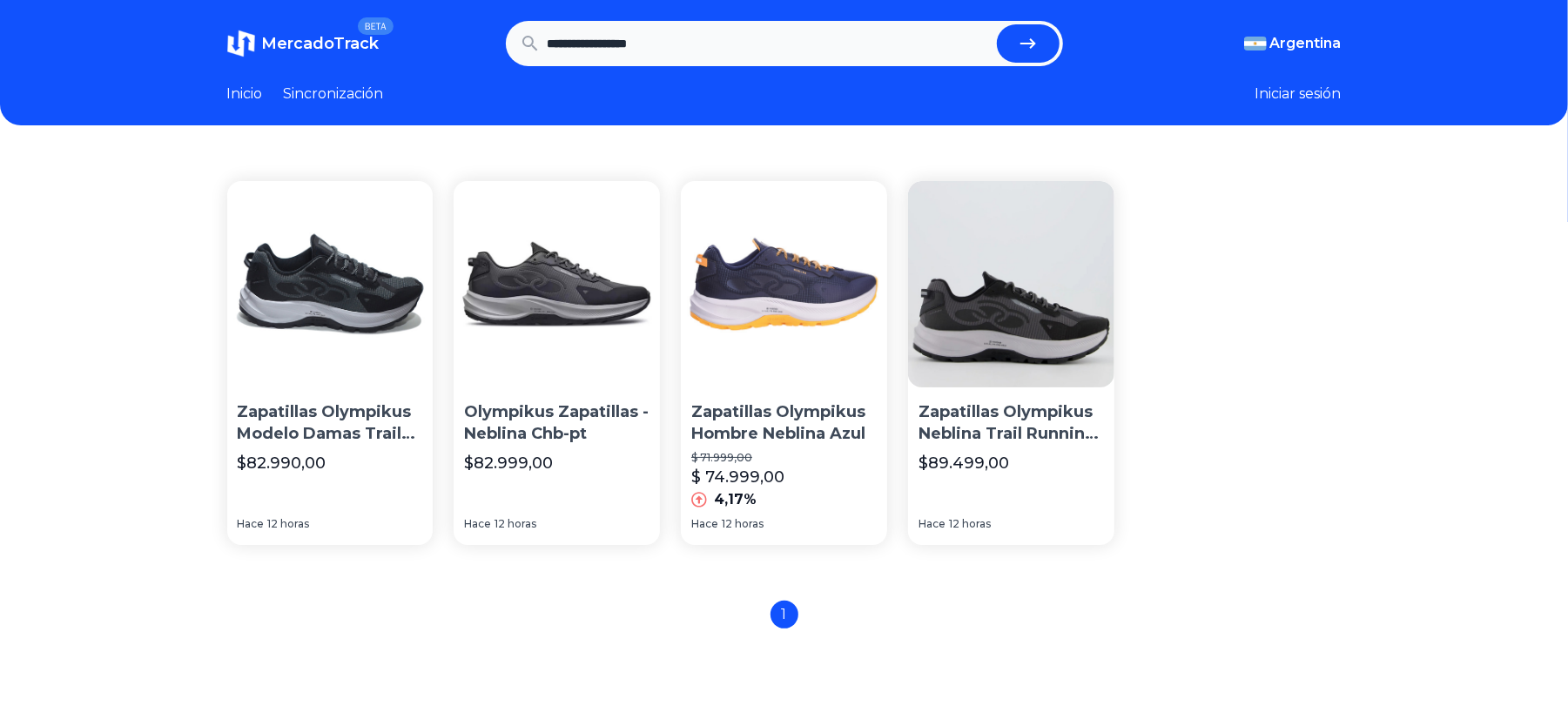 click on "**********" at bounding box center (769, 44) 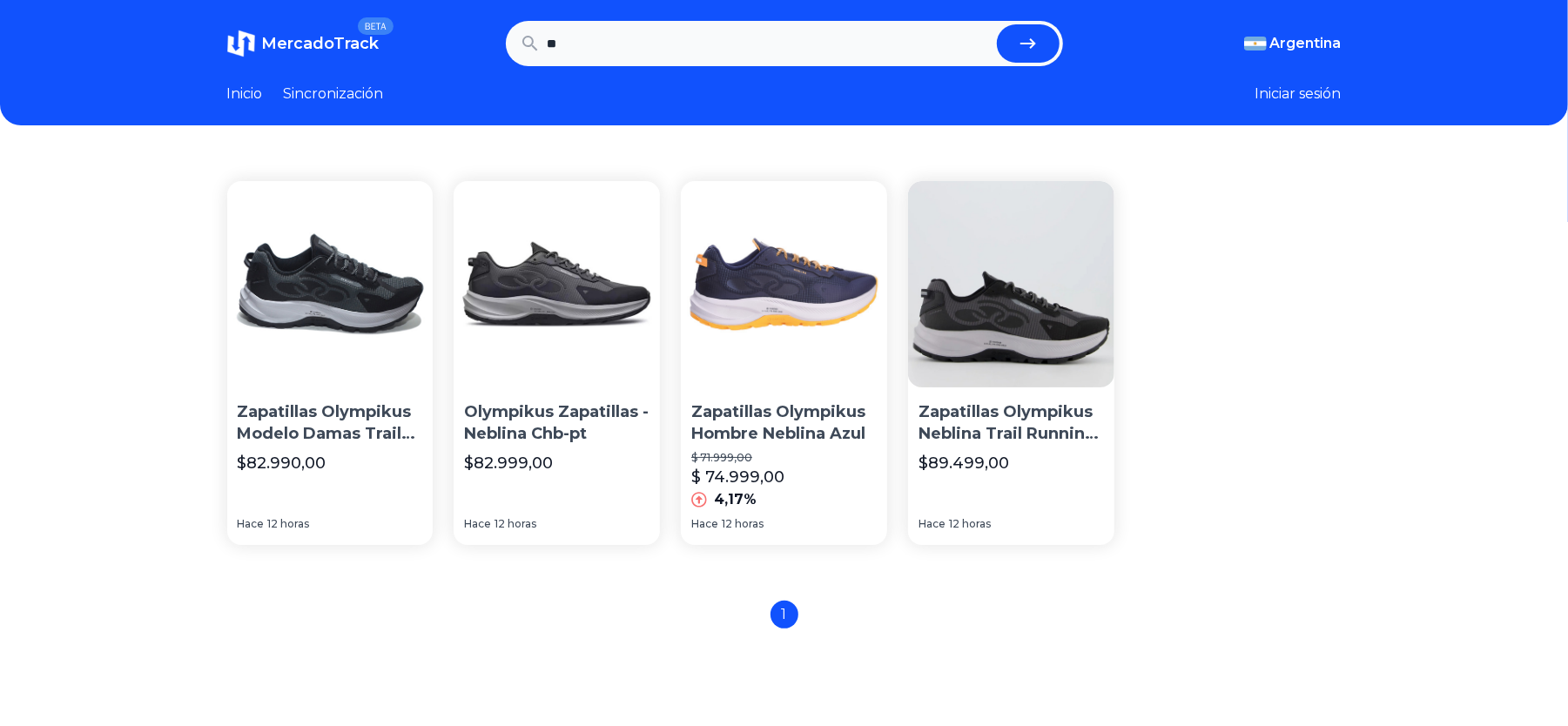 type on "*" 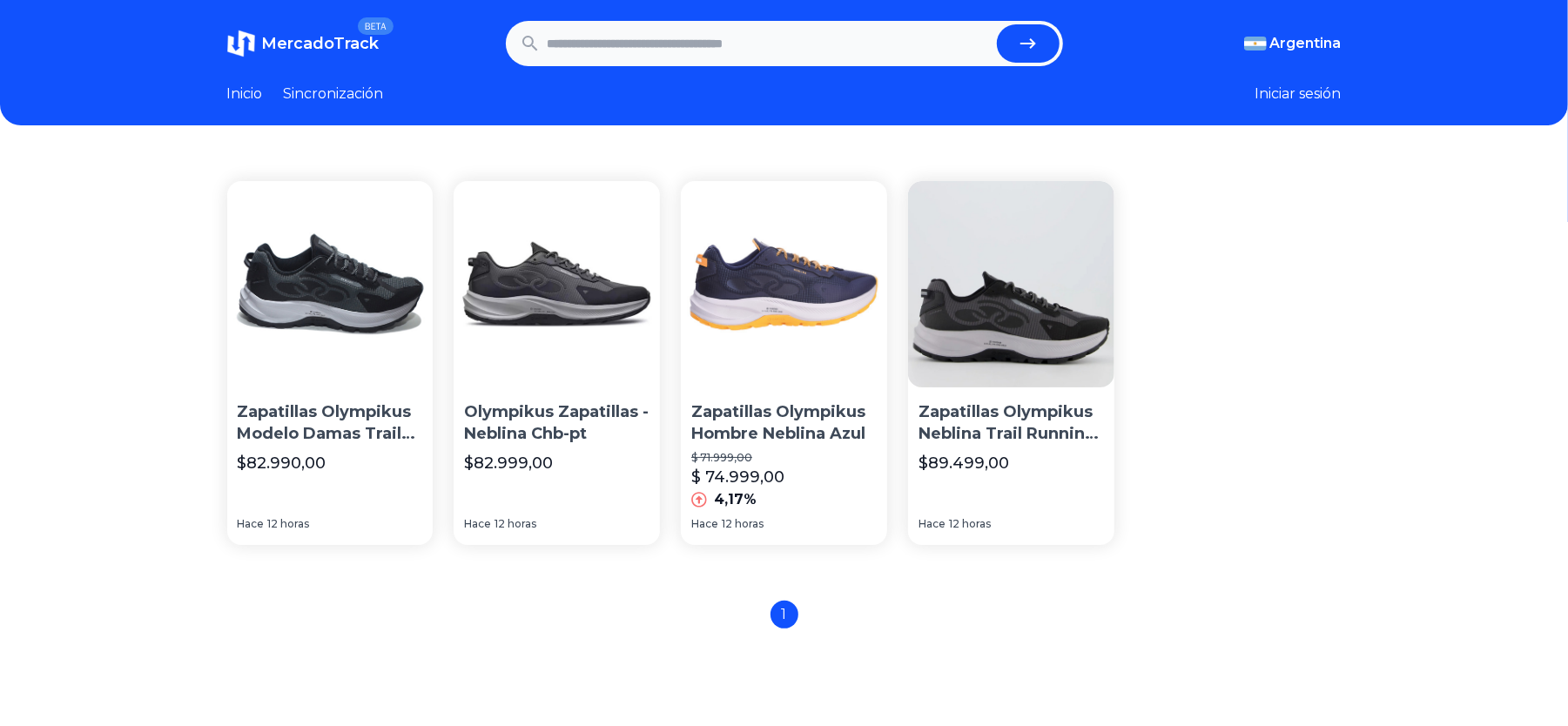 click at bounding box center (769, 44) 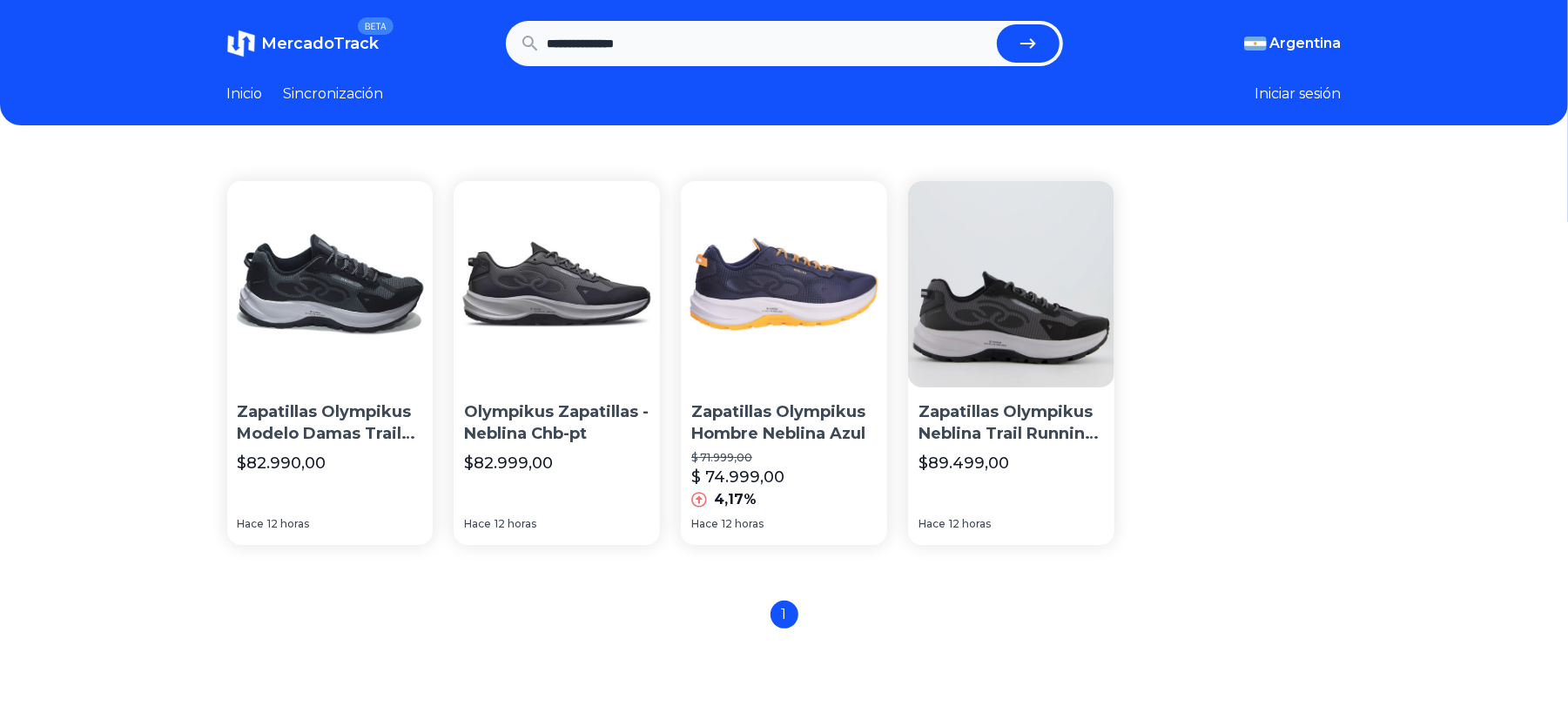 type on "**********" 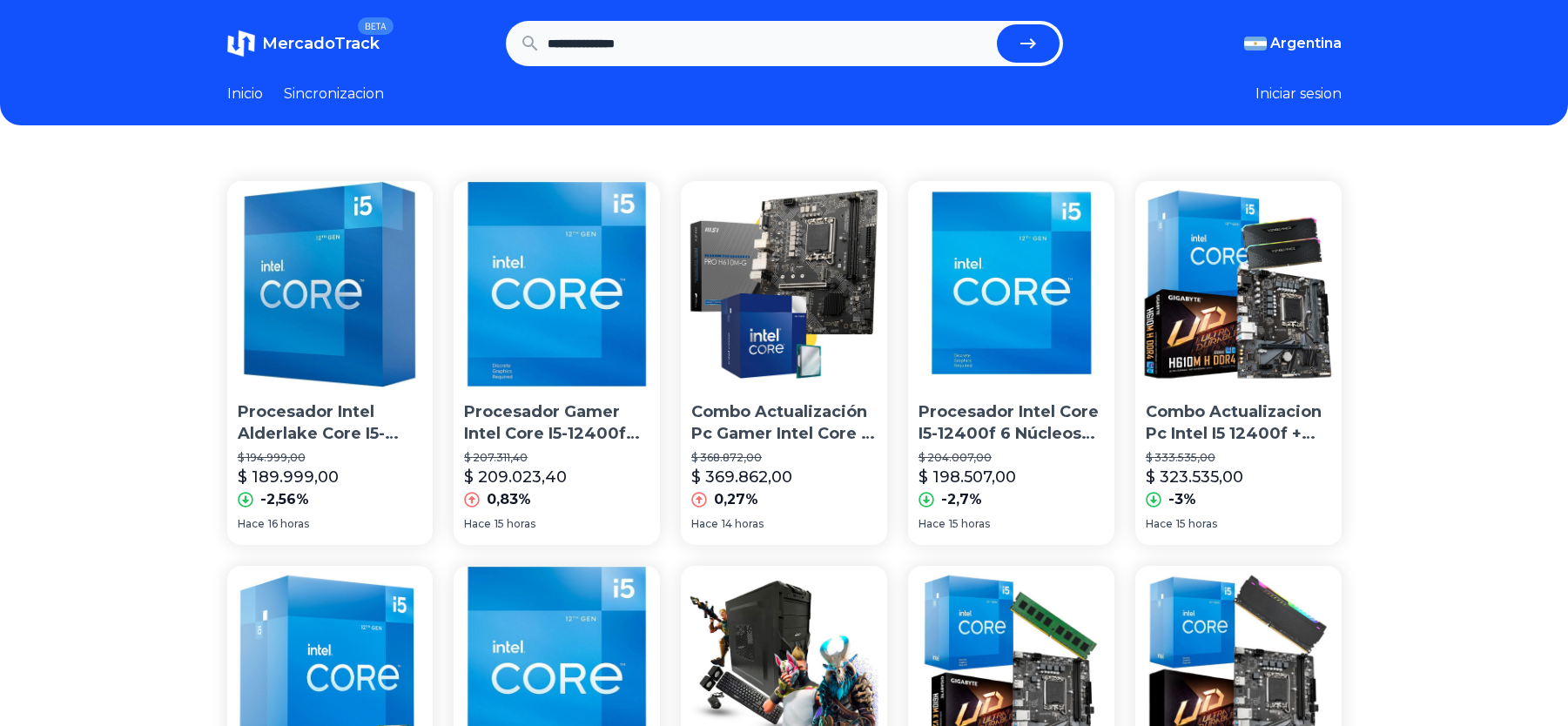 scroll, scrollTop: 0, scrollLeft: 0, axis: both 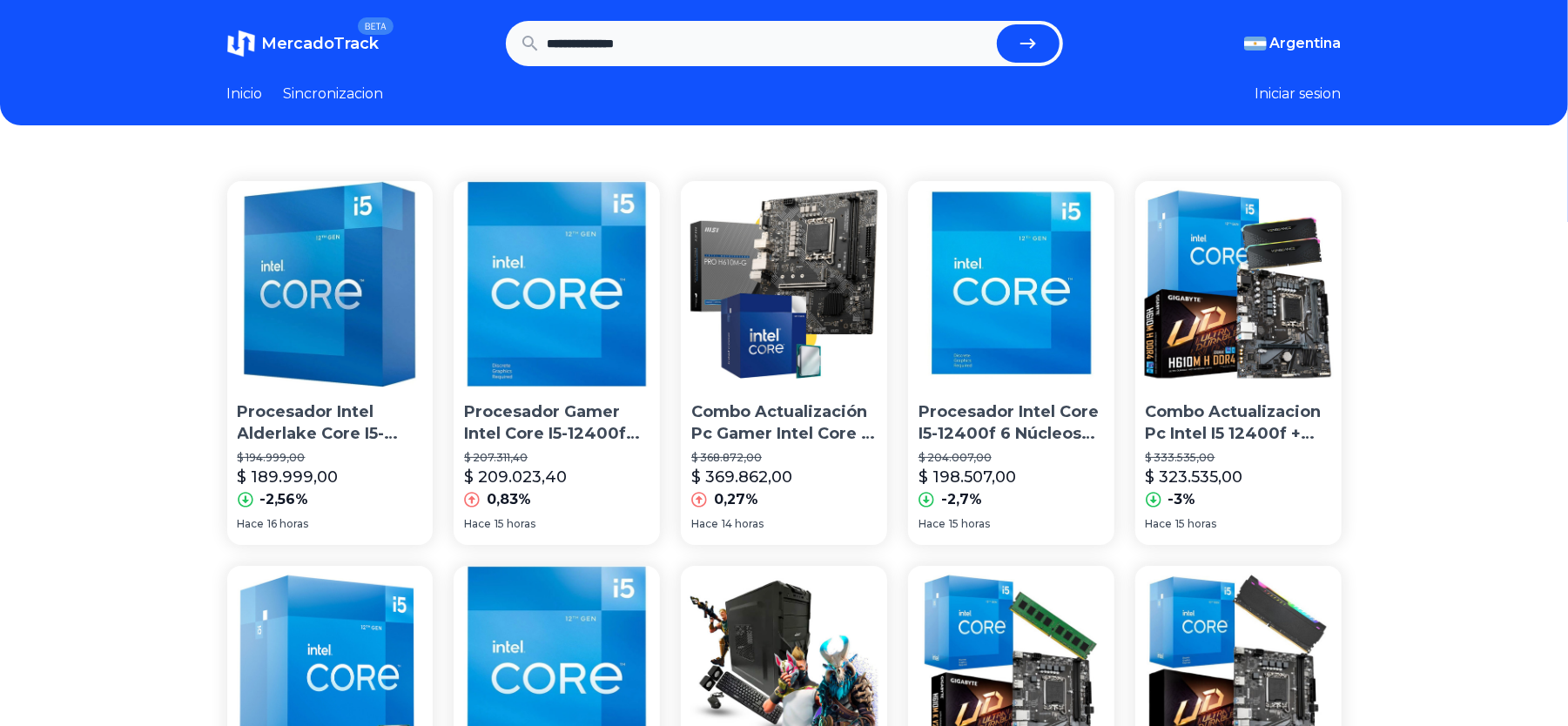 click on "Procesador Intel Alderlake Core I5-12400f S1700 12va" at bounding box center (330, 423) 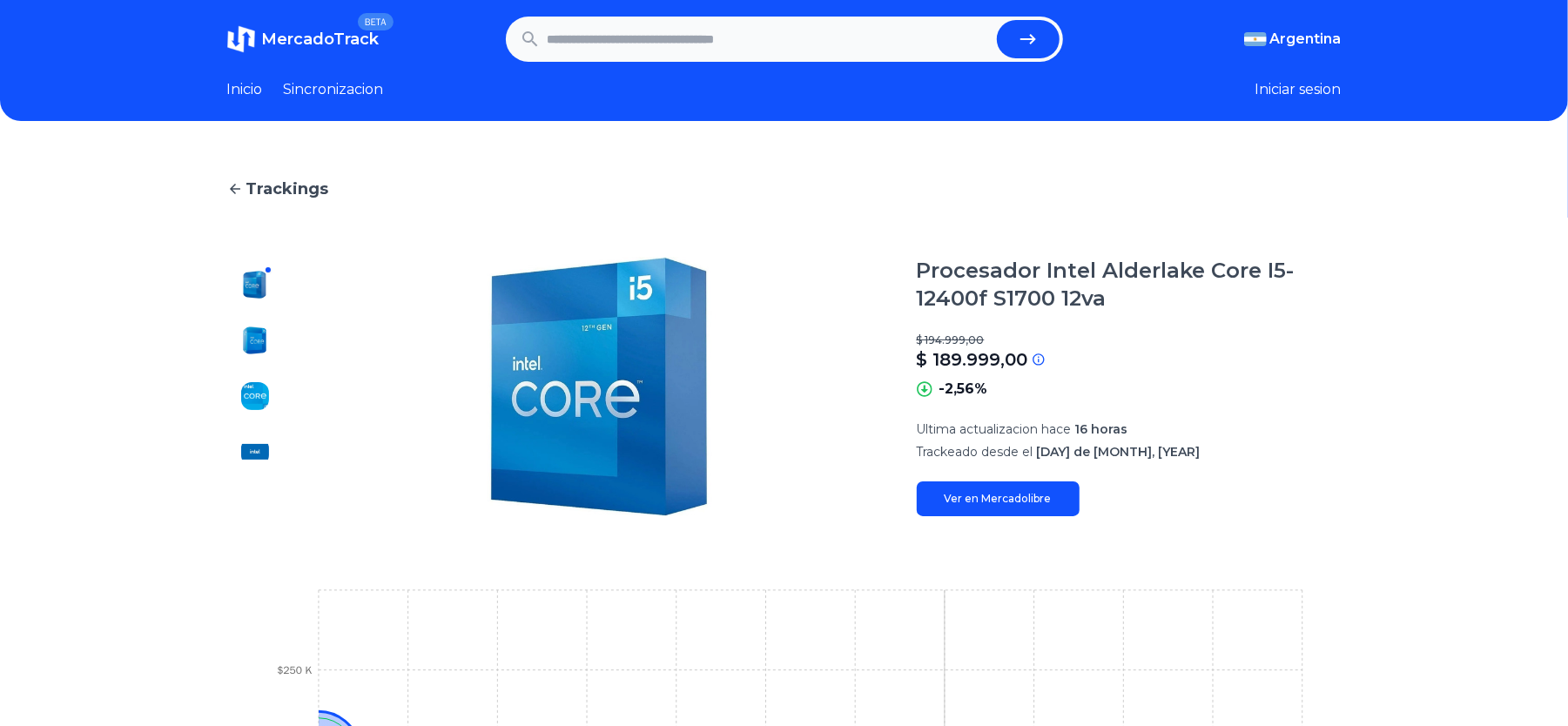 scroll, scrollTop: 0, scrollLeft: 0, axis: both 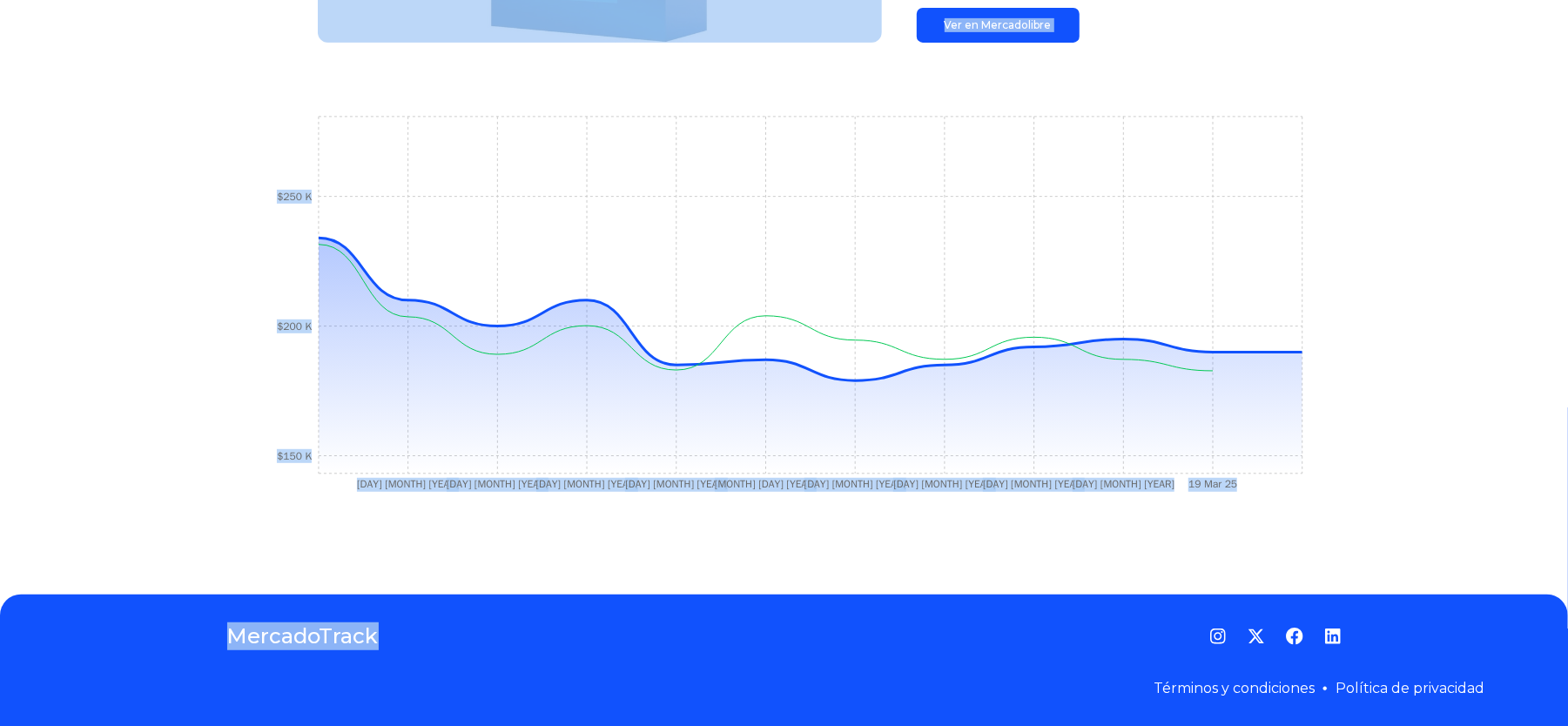 drag, startPoint x: 174, startPoint y: 5, endPoint x: 716, endPoint y: 787, distance: 951.4662 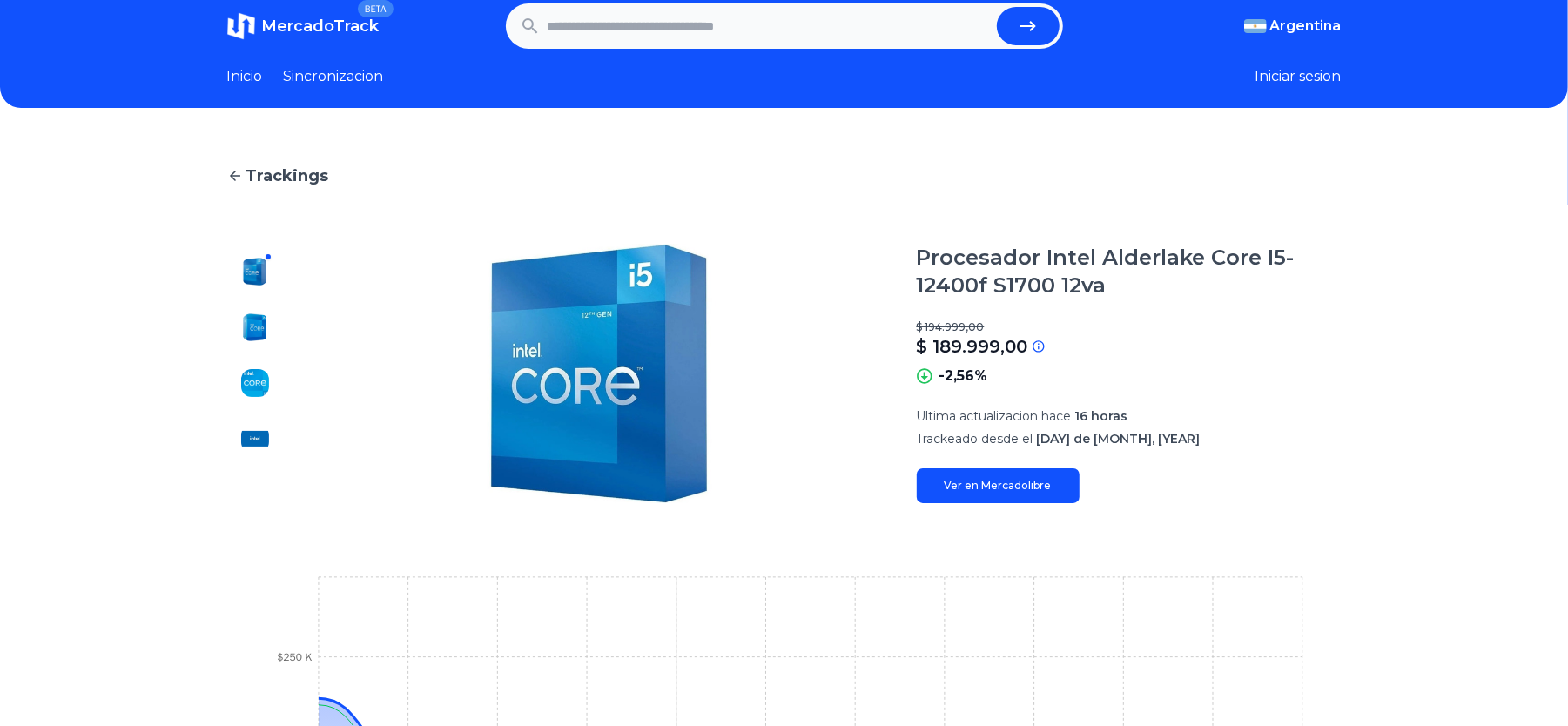 scroll, scrollTop: 0, scrollLeft: 0, axis: both 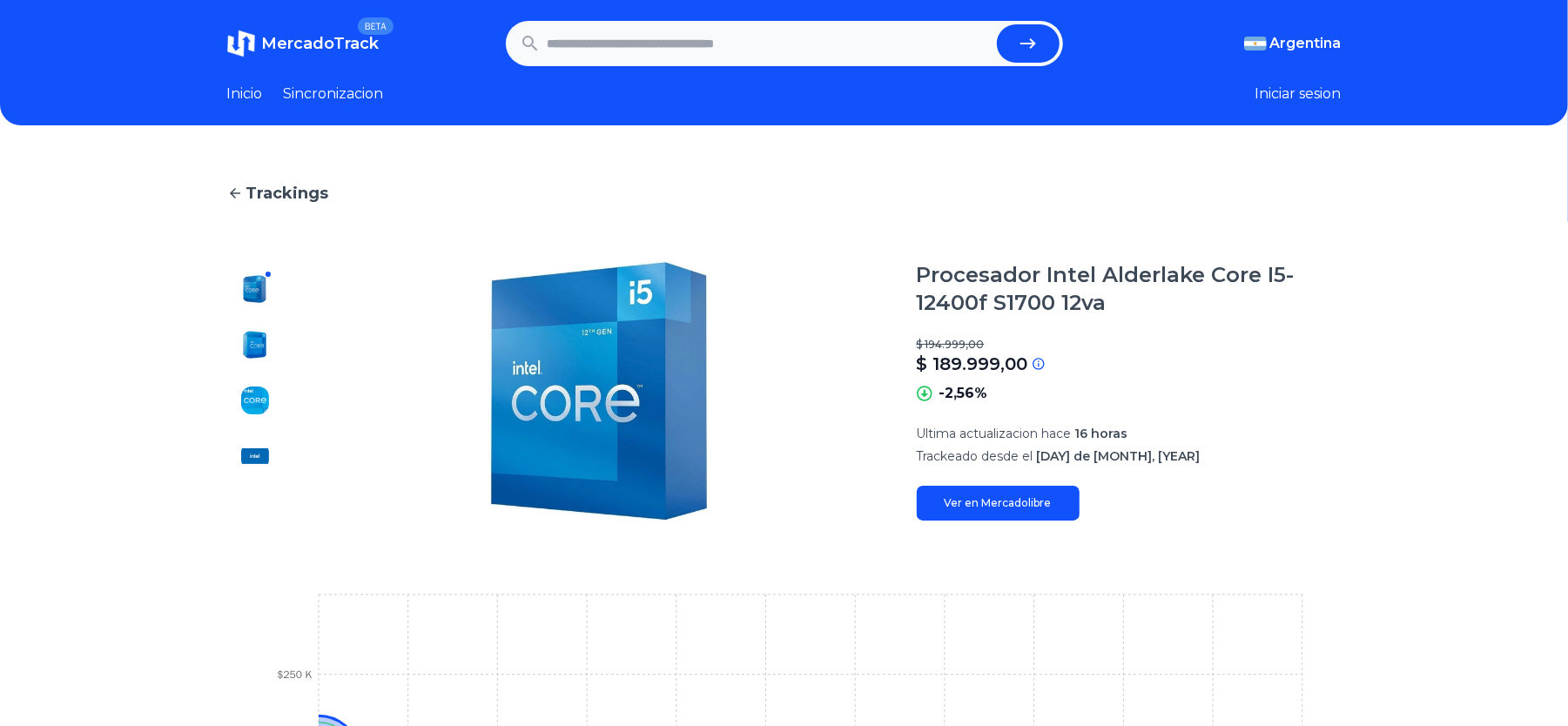 click on "Ver en Mercadolibre" at bounding box center (998, 503) 